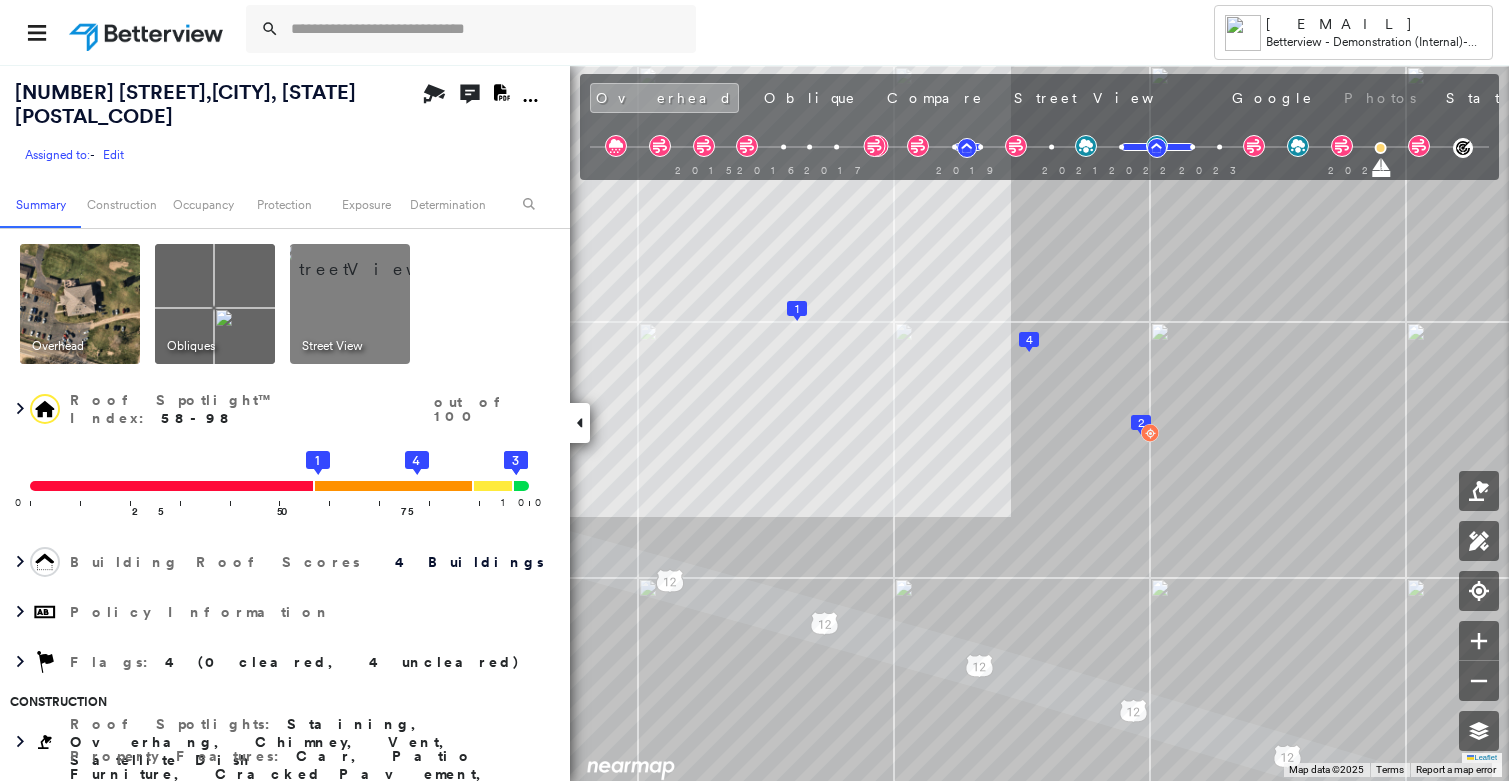 scroll, scrollTop: 0, scrollLeft: 0, axis: both 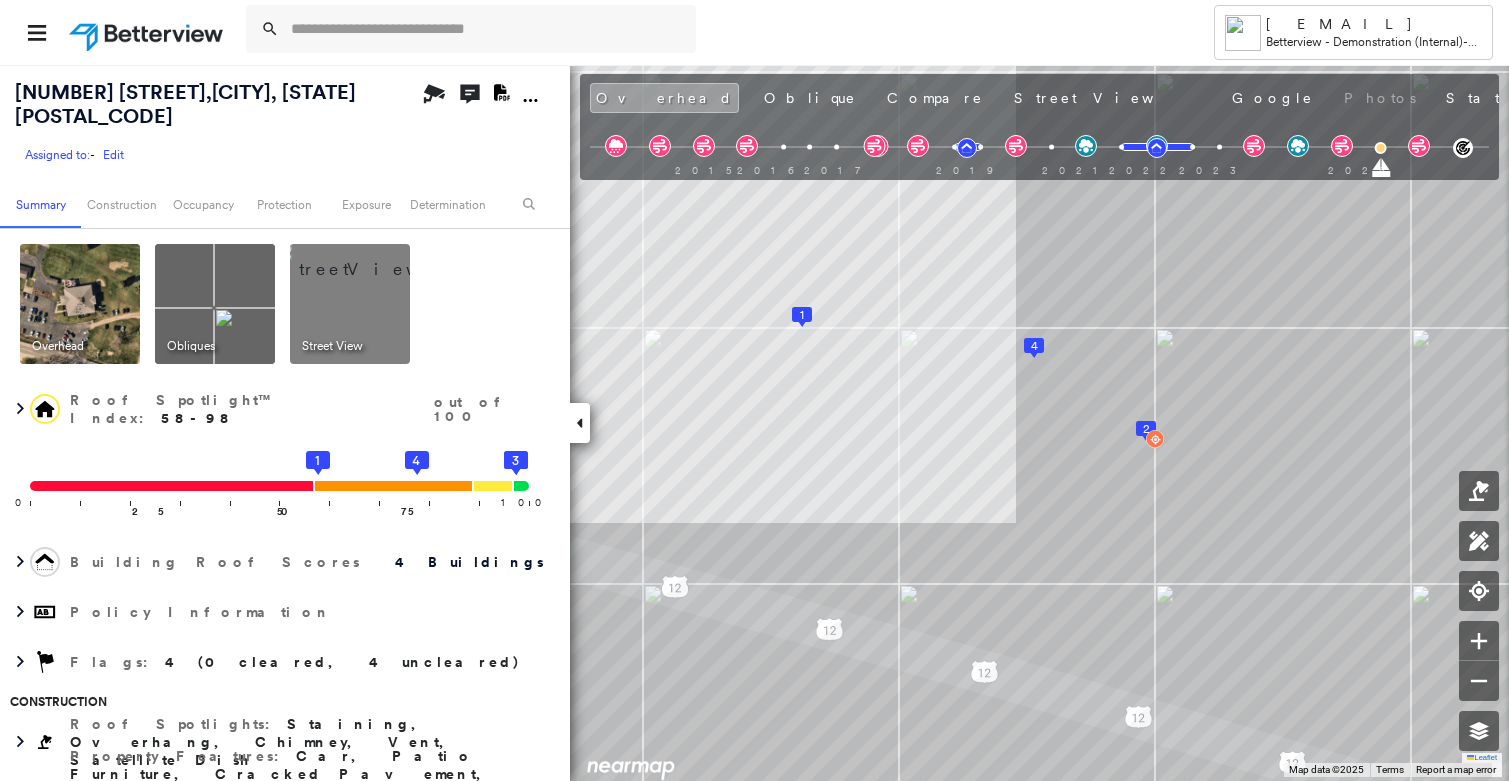 click on "[MONTH] [DAY], [YEAR]" at bounding box center [1764, 100] 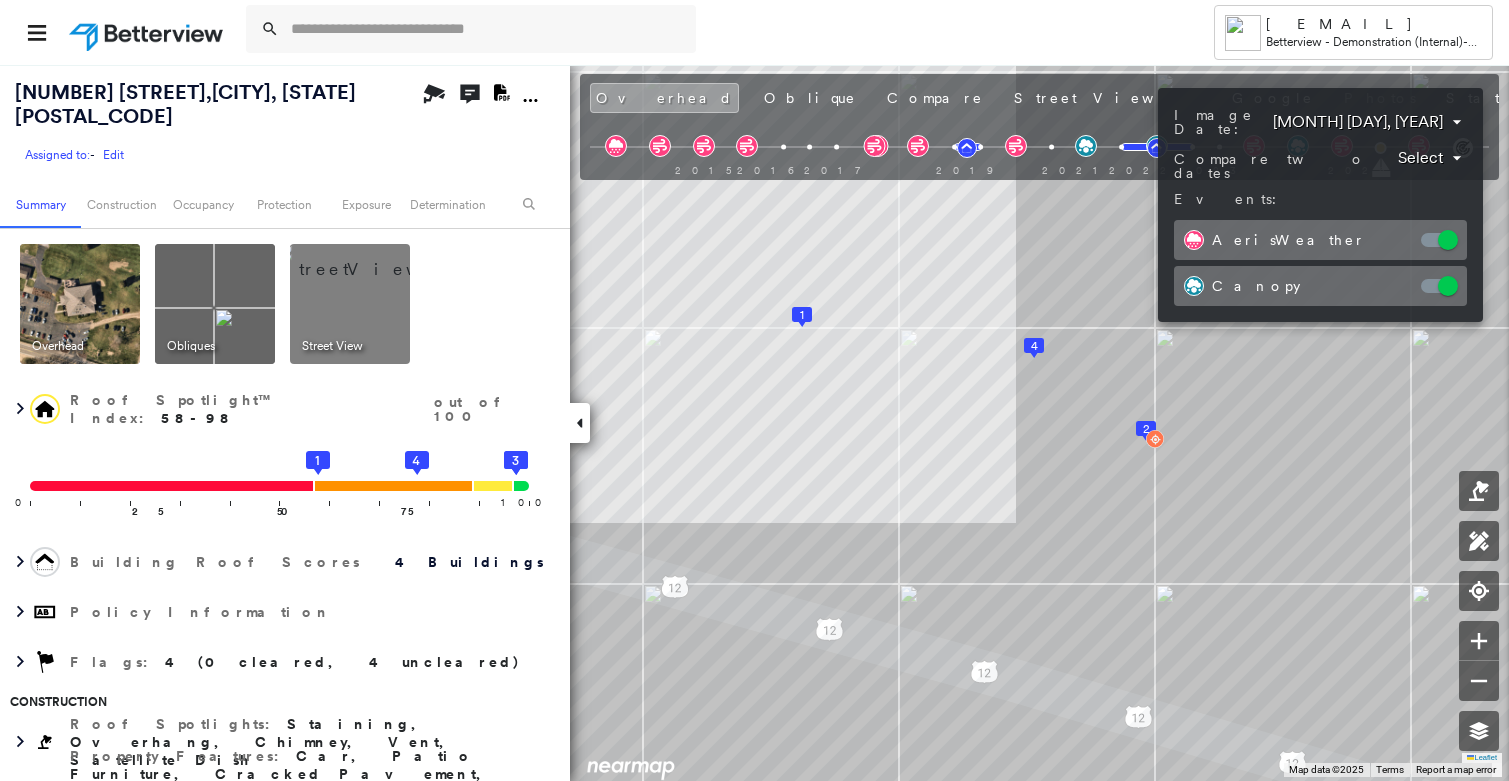 click on "Tower [EMAIL] Betterview - Demonstration (Internal)  -   [FIRST]'s Demo Workspace [NUMBER] [STREET] ,  [CITY], [STATE] [POSTAL_CODE] Assigned to:  - Edit Assigned to:  - Edit Assigned to:  - Edit Open Comments Download PDF Report Summary Construction Occupancy Protection Exposure Determination Overhead Obliques Street View Roof Spotlight™ Index :  58-98 out of 100 0 100 25 50 75 1 2 3 4 Building Roof Scores 4 Buildings Policy Information Flags :  4 (0 cleared, 4 uncleared) Construction Roof Spotlights :  Staining, Overhang, Chimney, Vent, Satellite Dish Property Features :  Car, Patio Furniture, Cracked Pavement, Disintegrated Pavement, Significantly Stained Pavement and 3 more Roof Age :  Buildings 2, 3  are between 2 and 6.5 years old; others 9+ years old. 1 Building 1 :  9+ years 2 Building 2 :  2 - 3 years COMPARE Before :  [MONTH] [DAY], [YEAR] [AREA] After :  [MONTH] [DAY], [YEAR] [AREA] 3 Building 3 :  5.5 - 6.5 years COMPARE Before :  [MONTH] [DAY], [YEAR] [AREA] After :  [MONTH] [DAY], [YEAR] [AREA] 4 :  :  1" at bounding box center (754, 390) 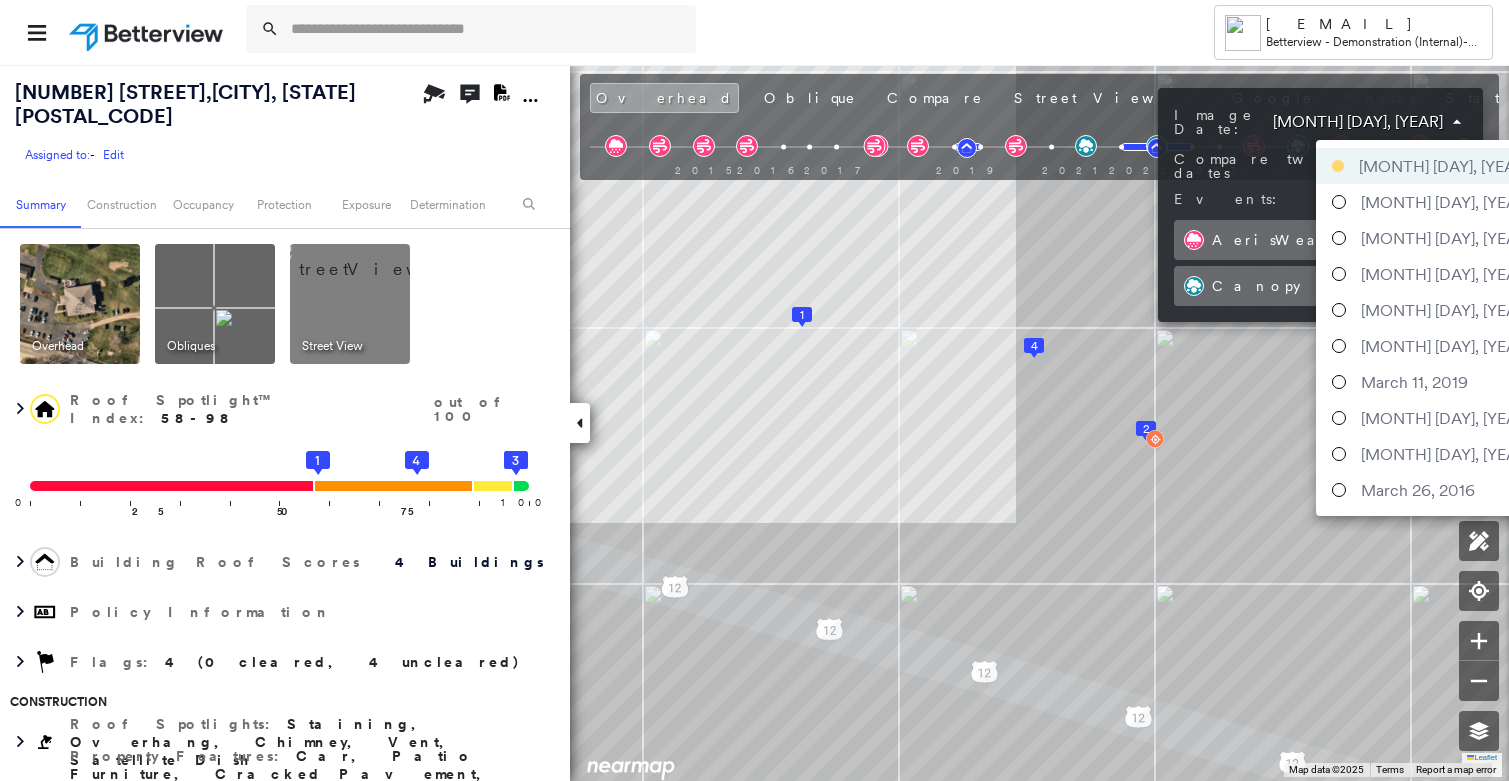 click at bounding box center (754, 390) 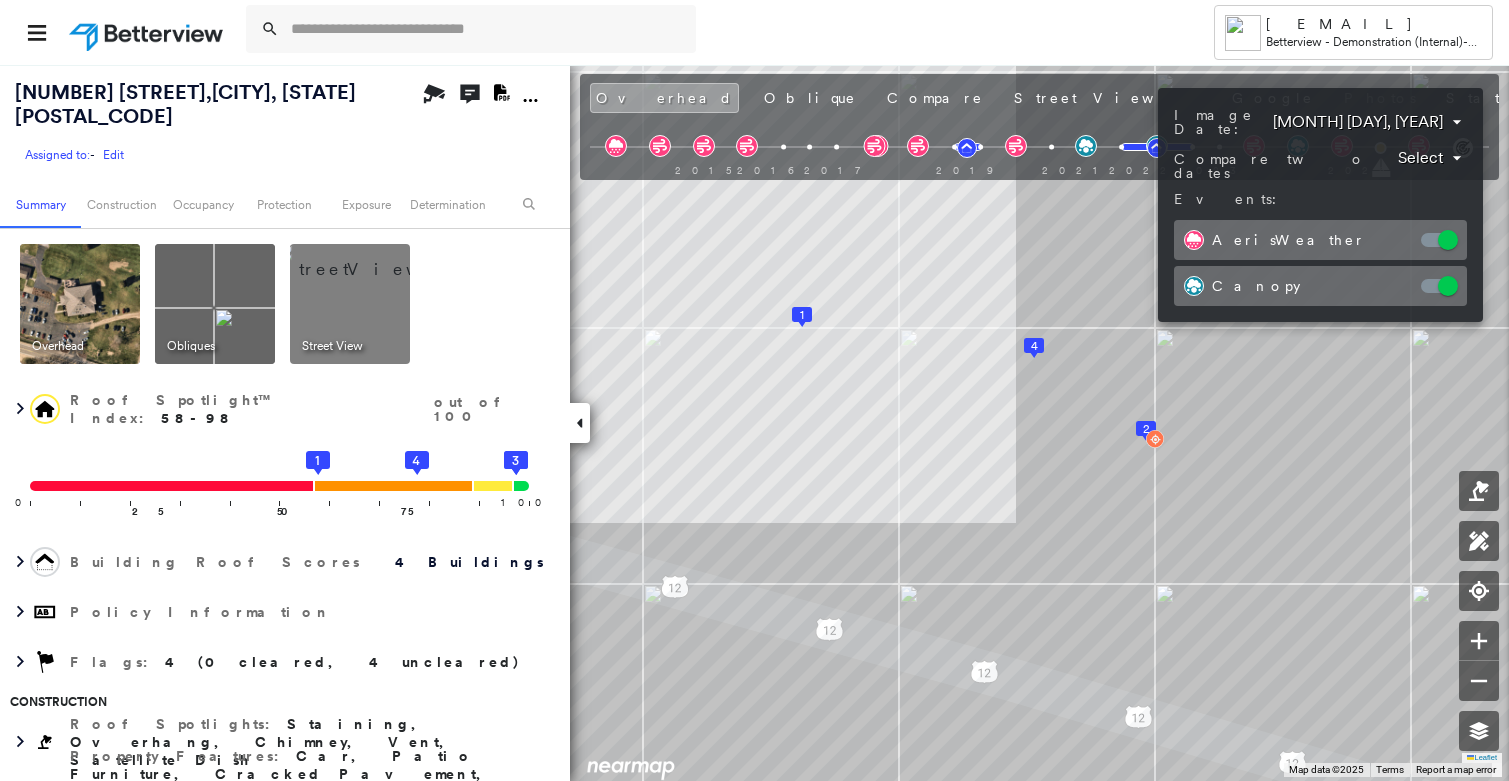click at bounding box center (754, 390) 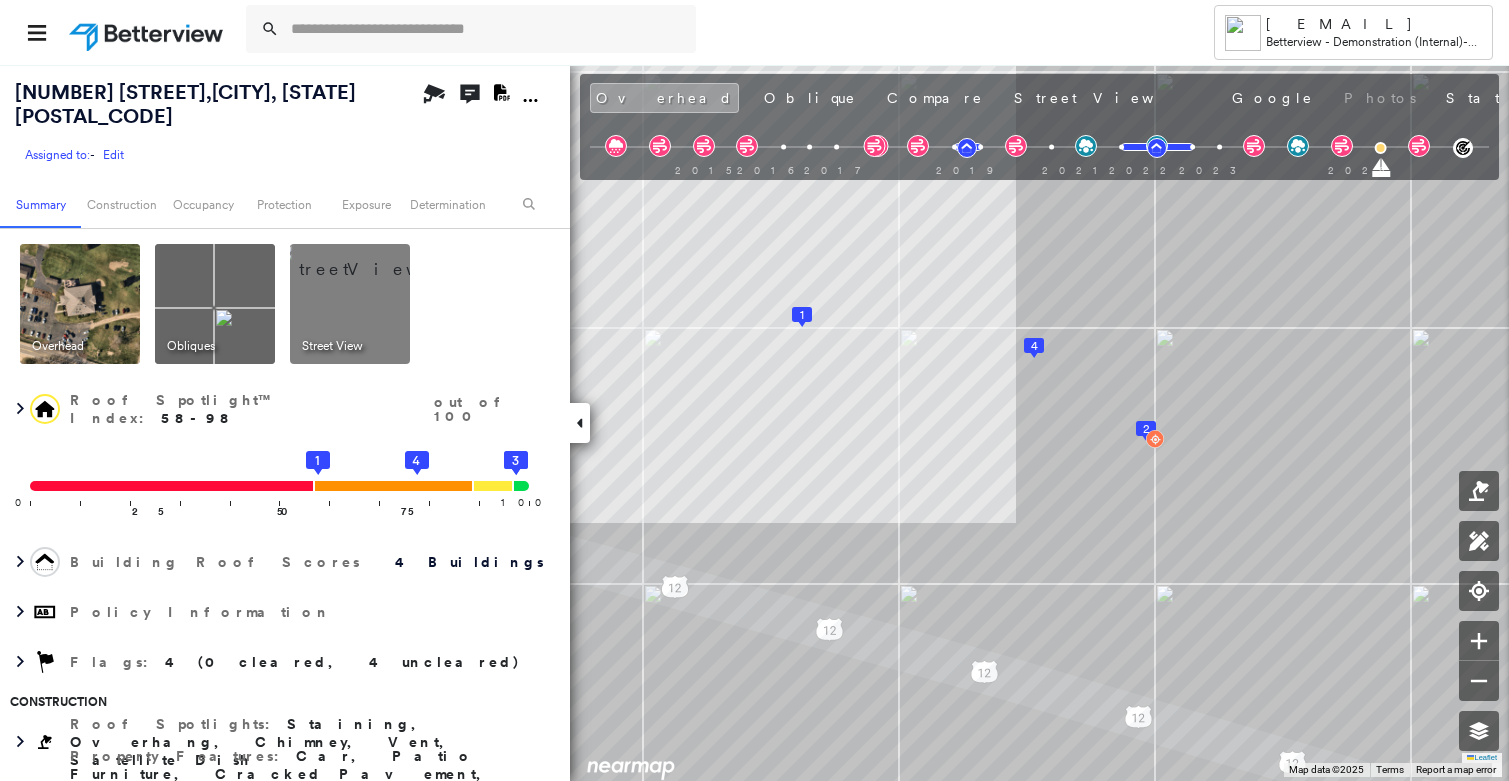 click on "[MONTH] [DAY], [YEAR]" at bounding box center (1764, 100) 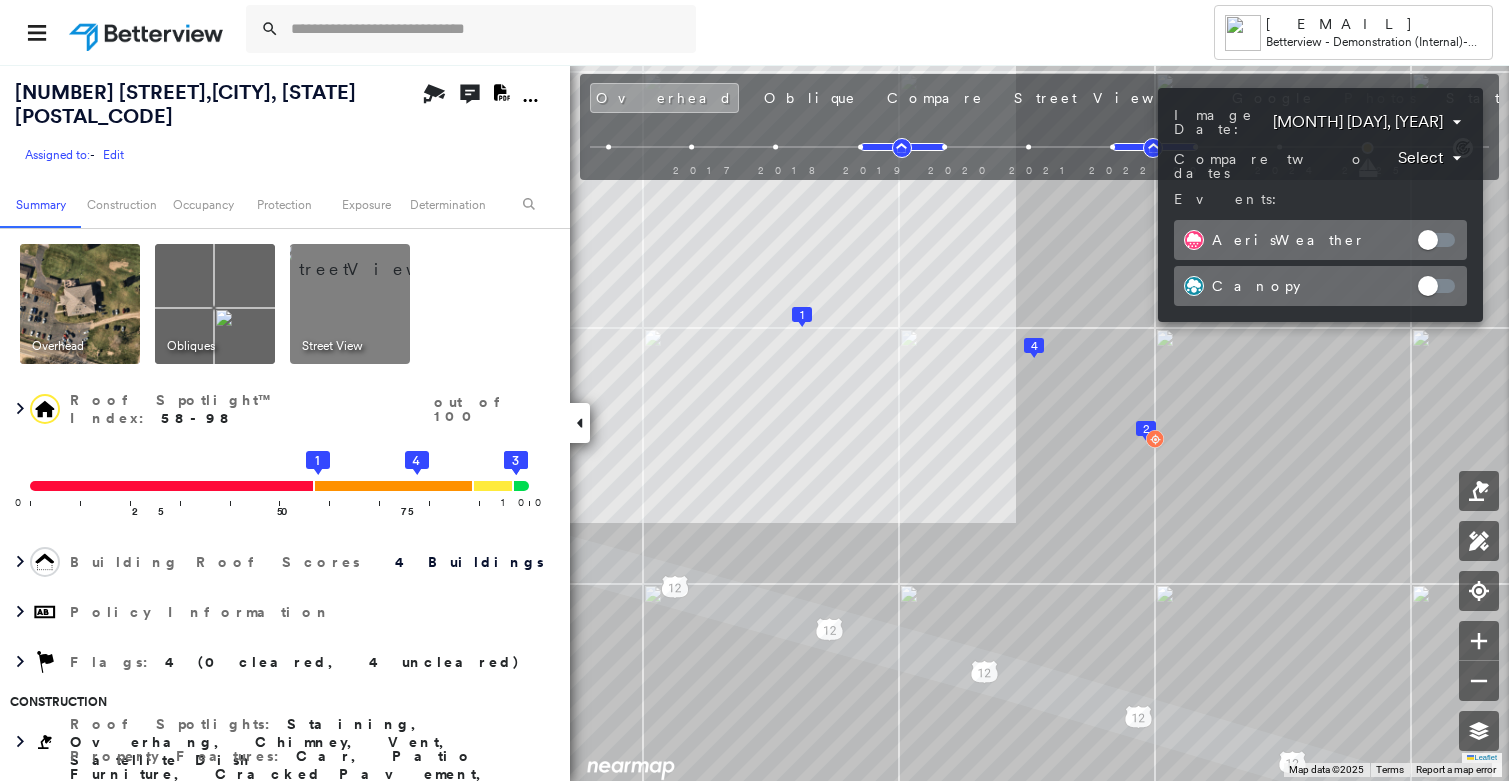 click on "**********" at bounding box center [1320, 205] 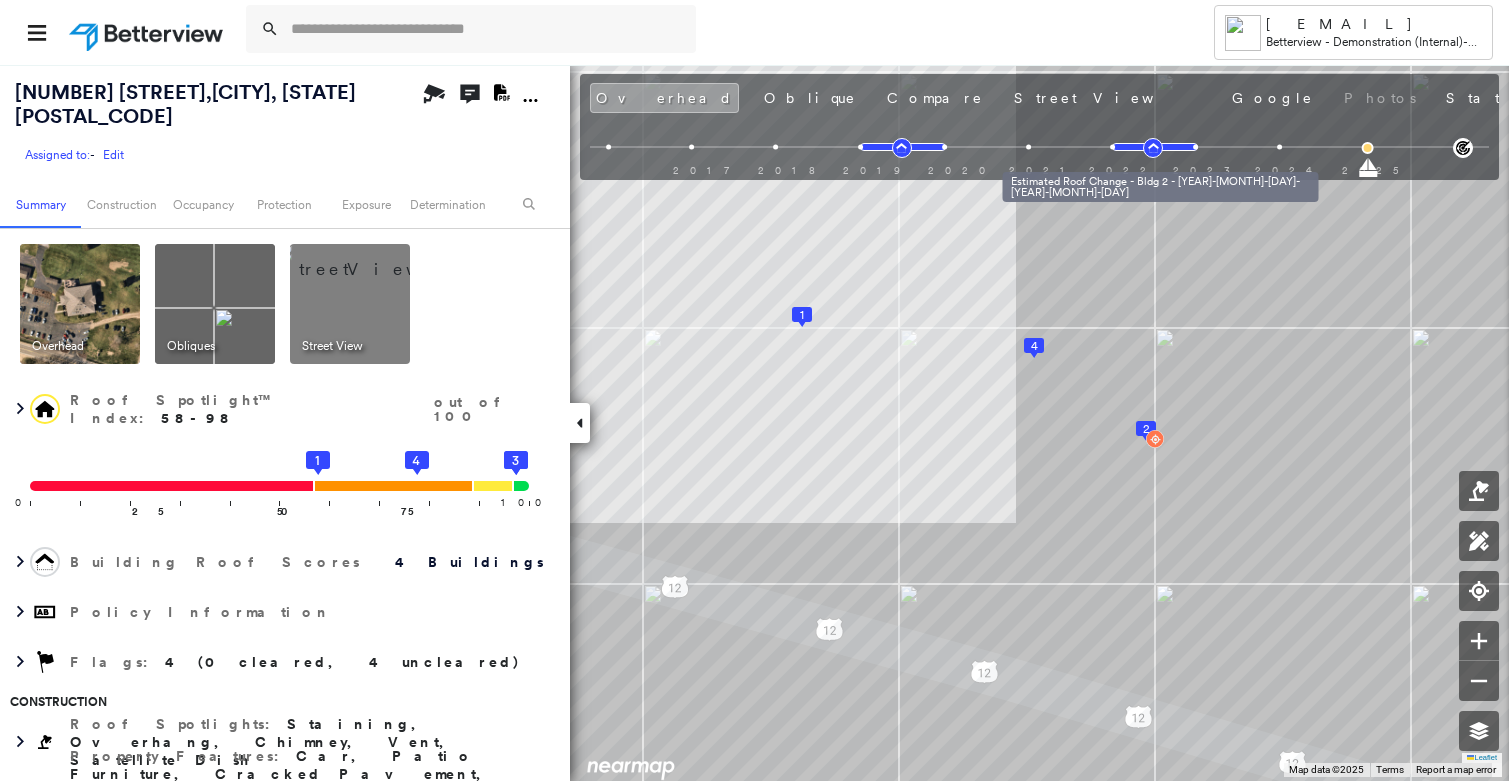 click 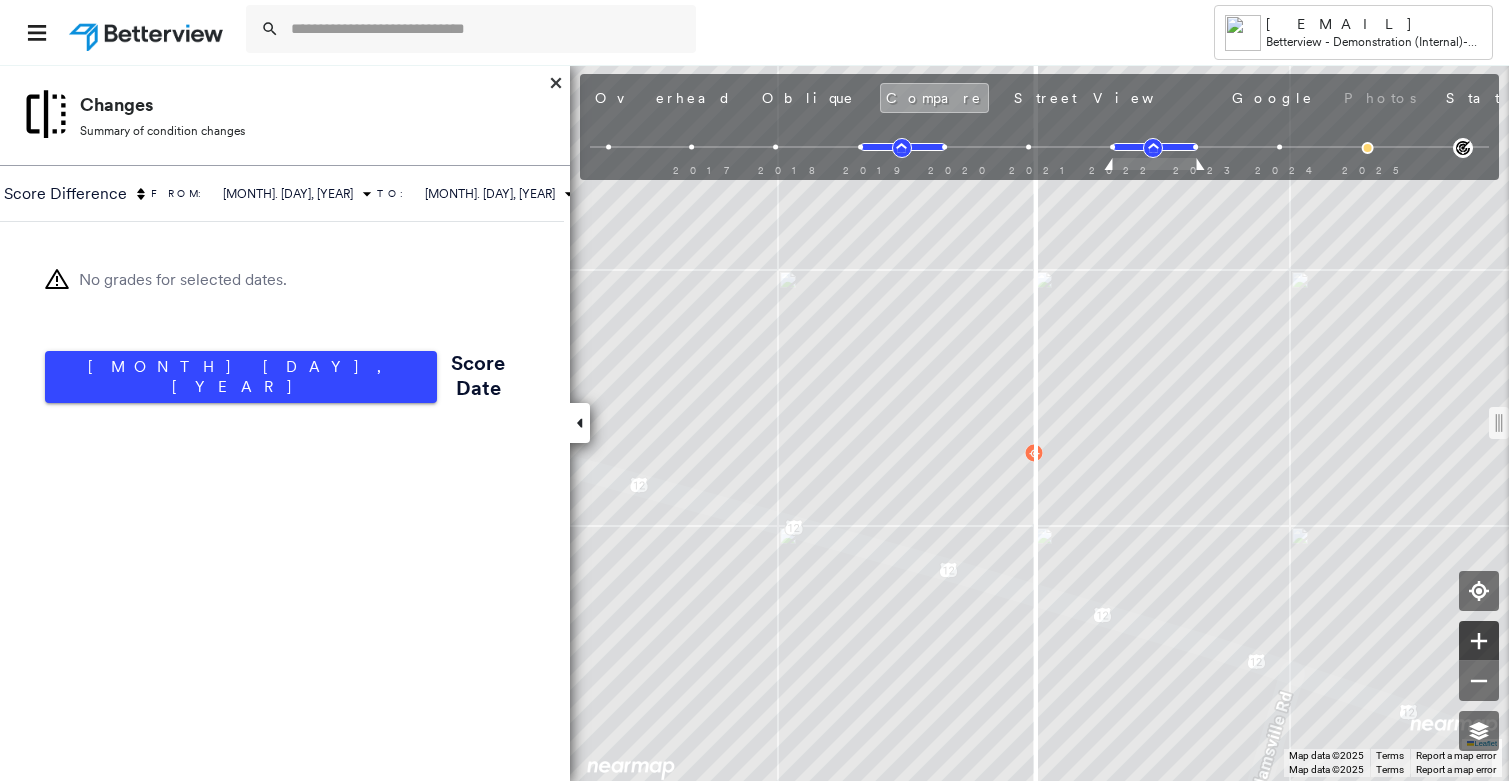 click at bounding box center (1479, 641) 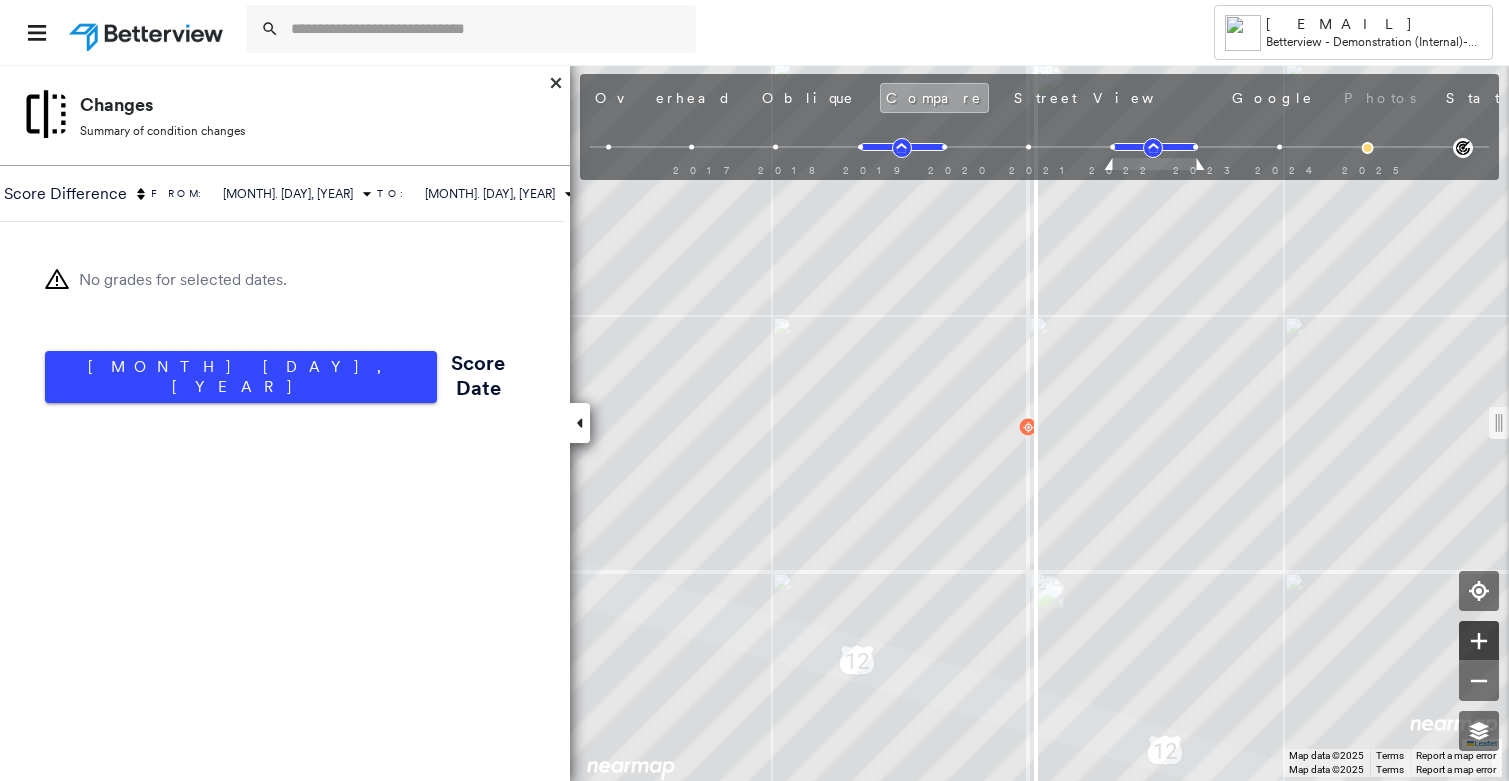 click 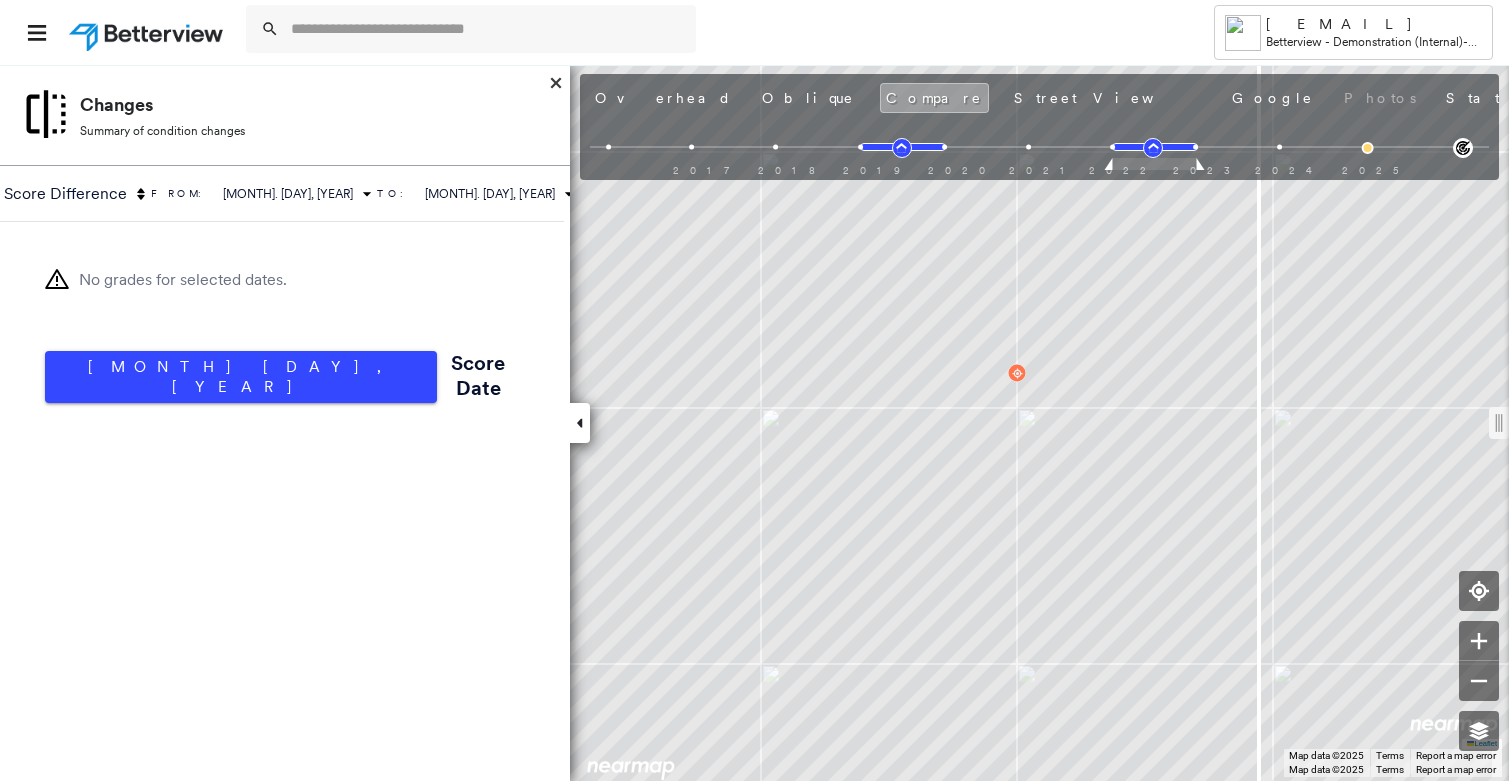 drag, startPoint x: 1038, startPoint y: 426, endPoint x: 1263, endPoint y: 390, distance: 227.8618 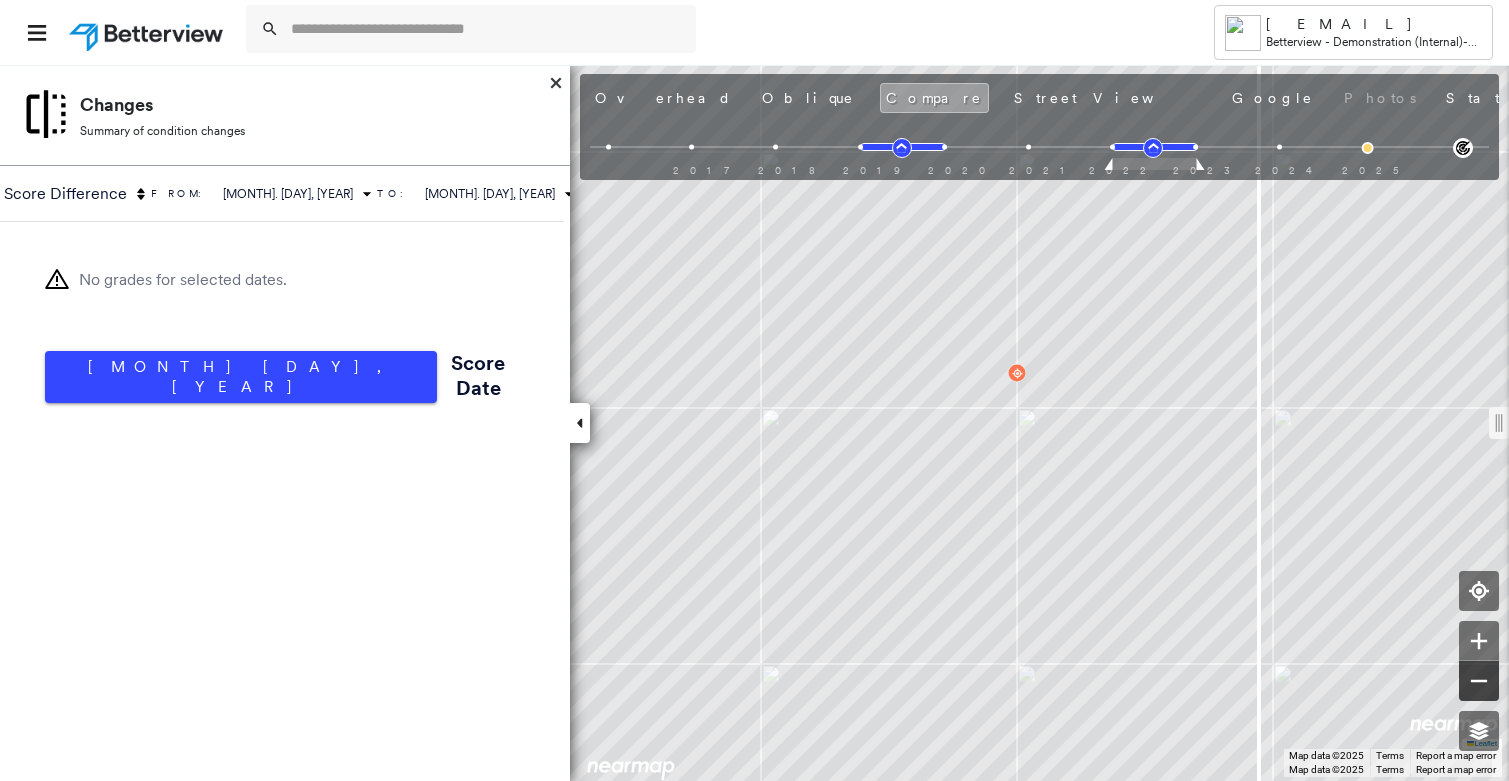 click 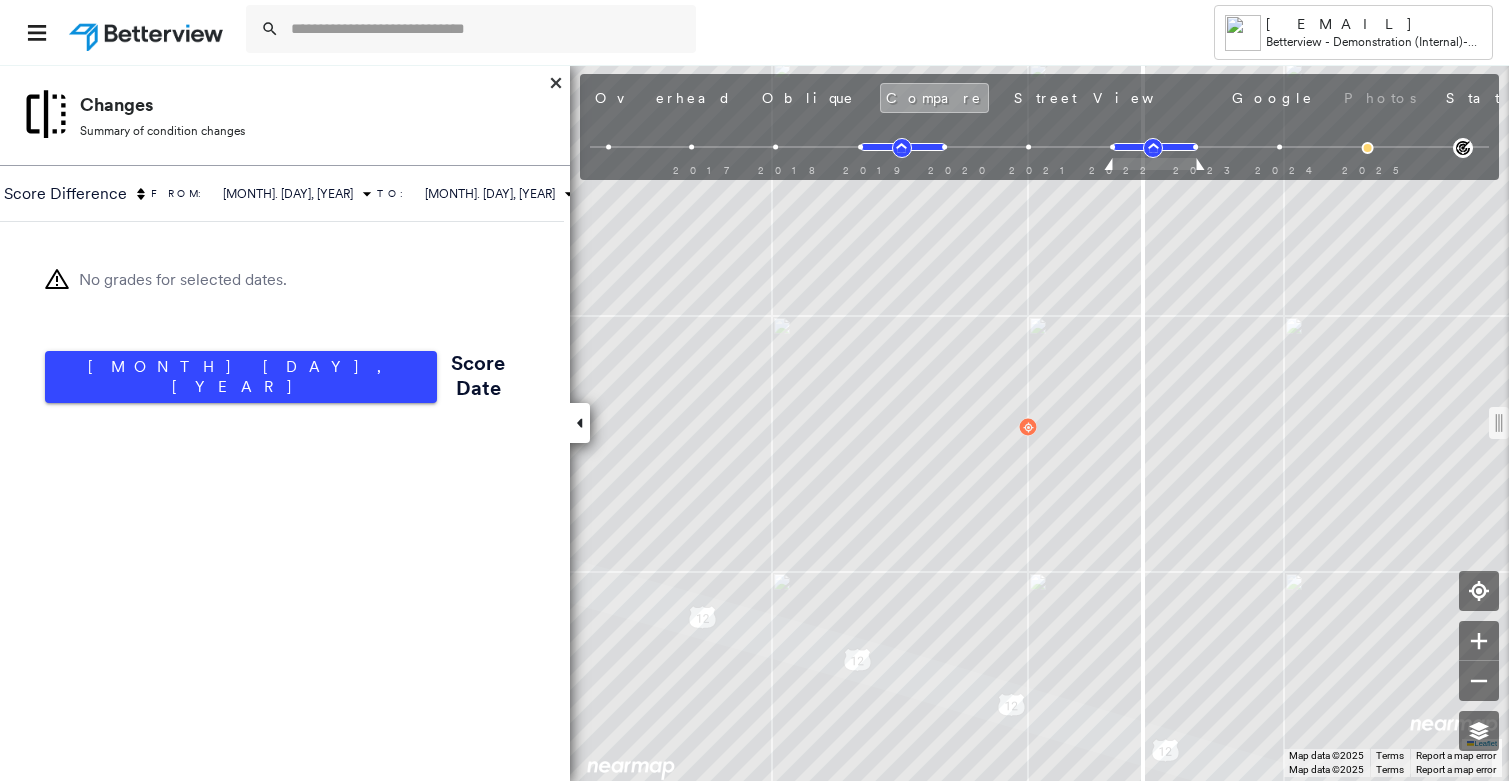drag, startPoint x: 1263, startPoint y: 426, endPoint x: 1146, endPoint y: 415, distance: 117.51595 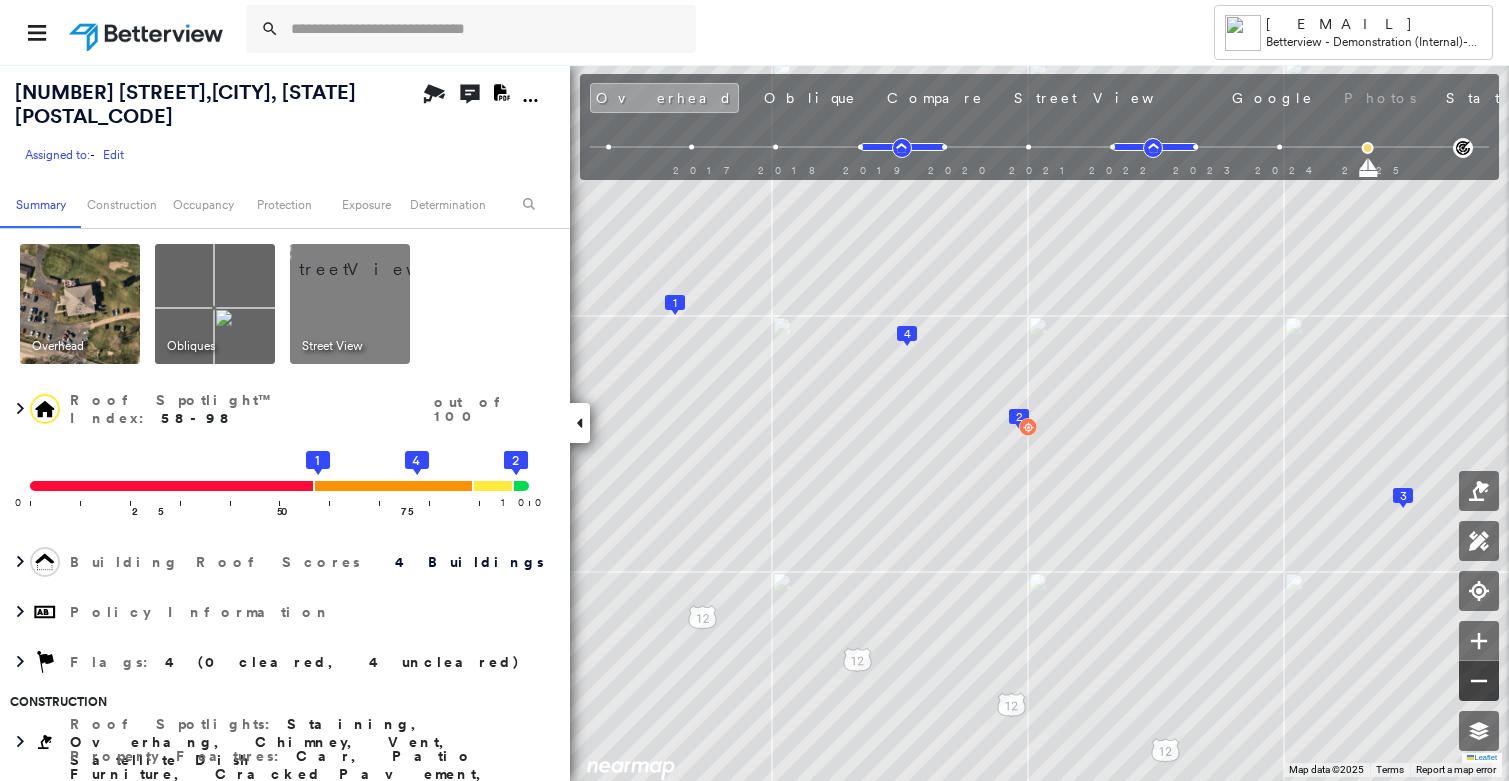 click 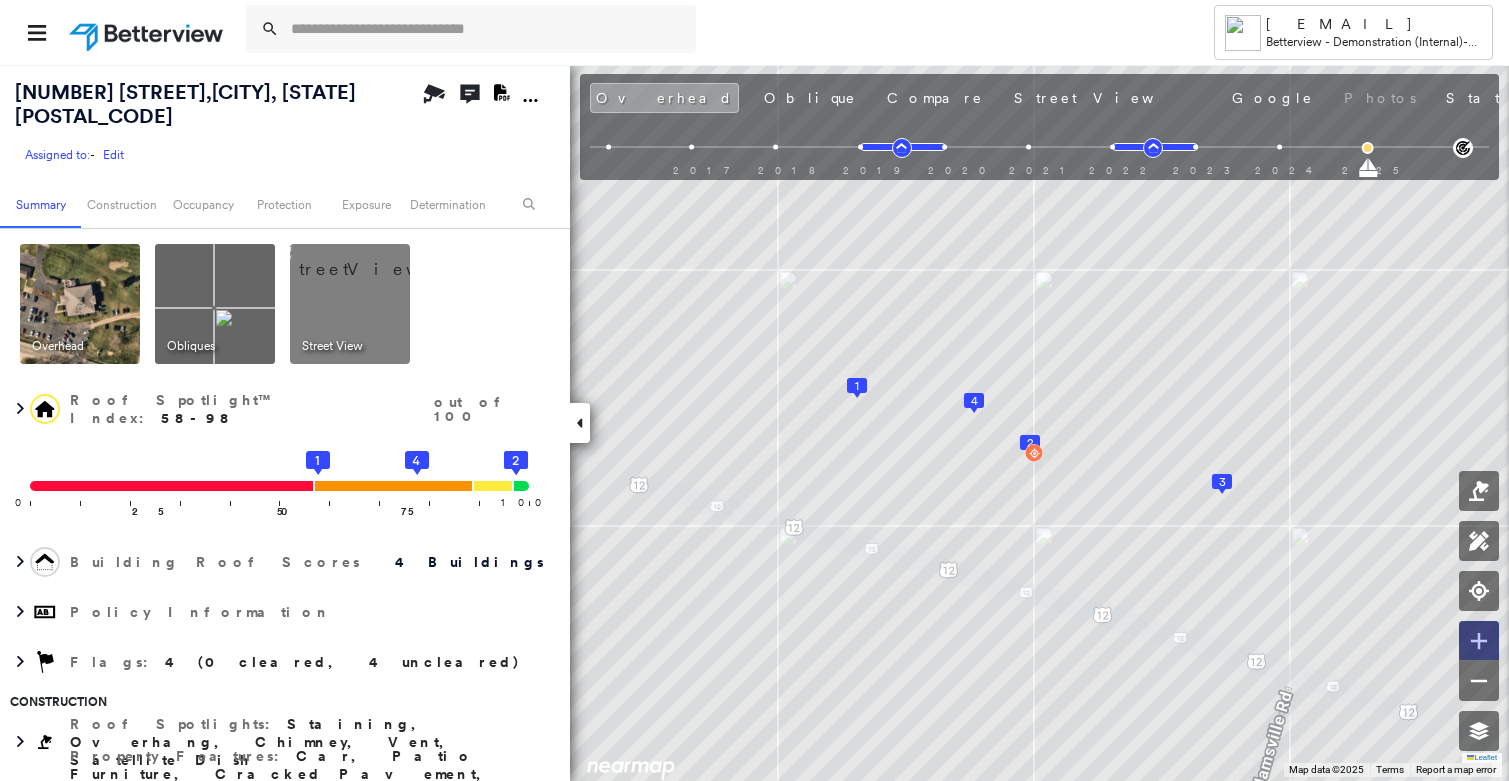click 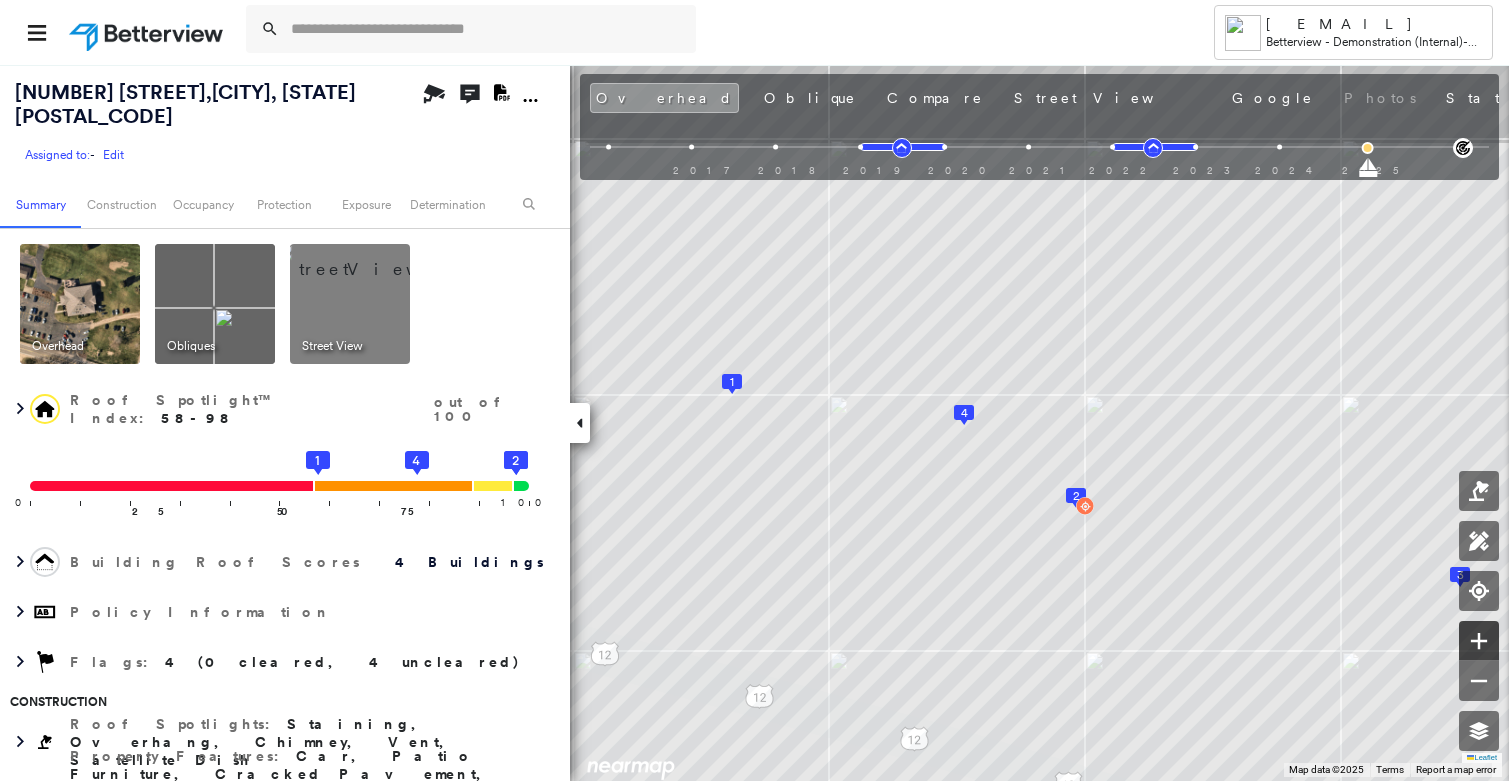 click 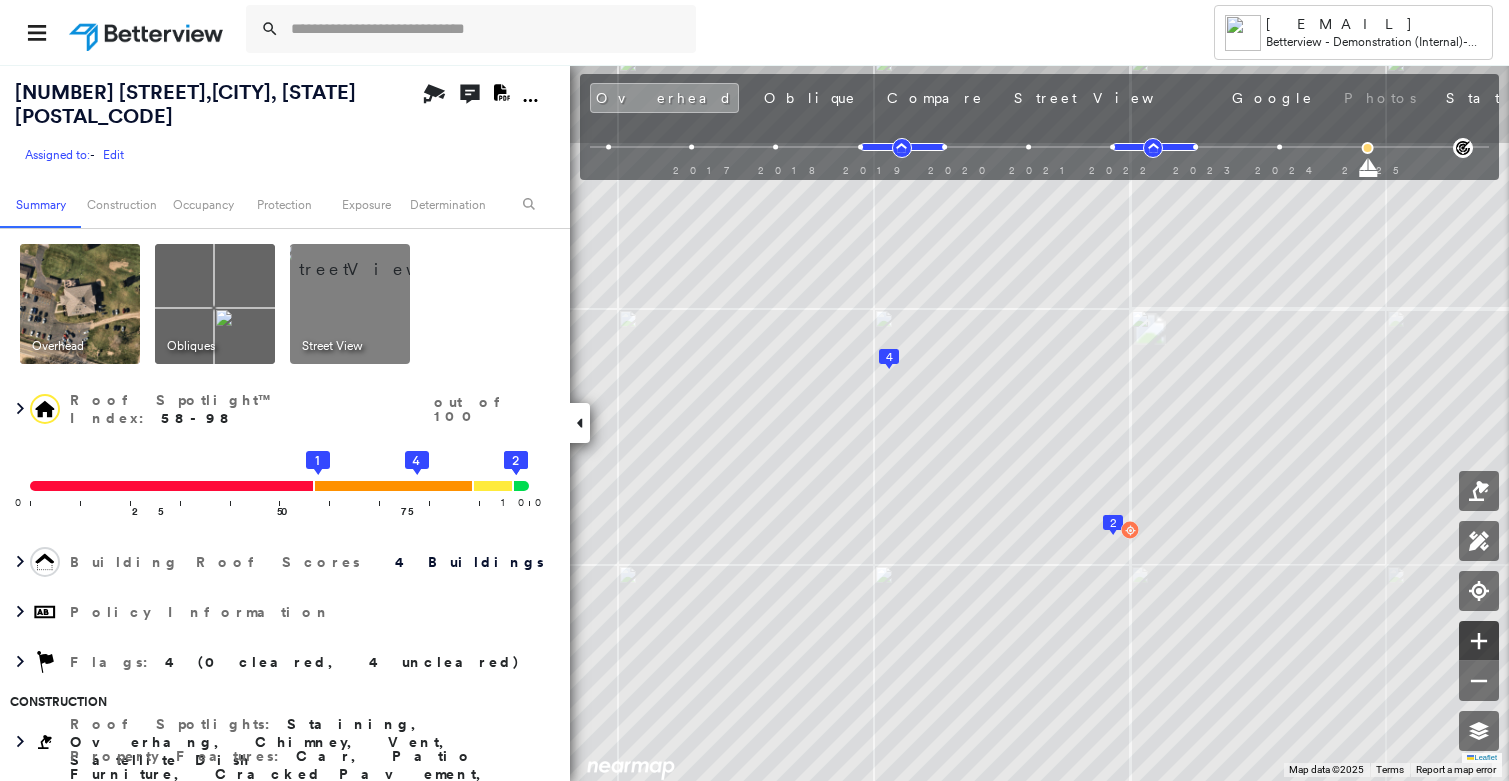 click 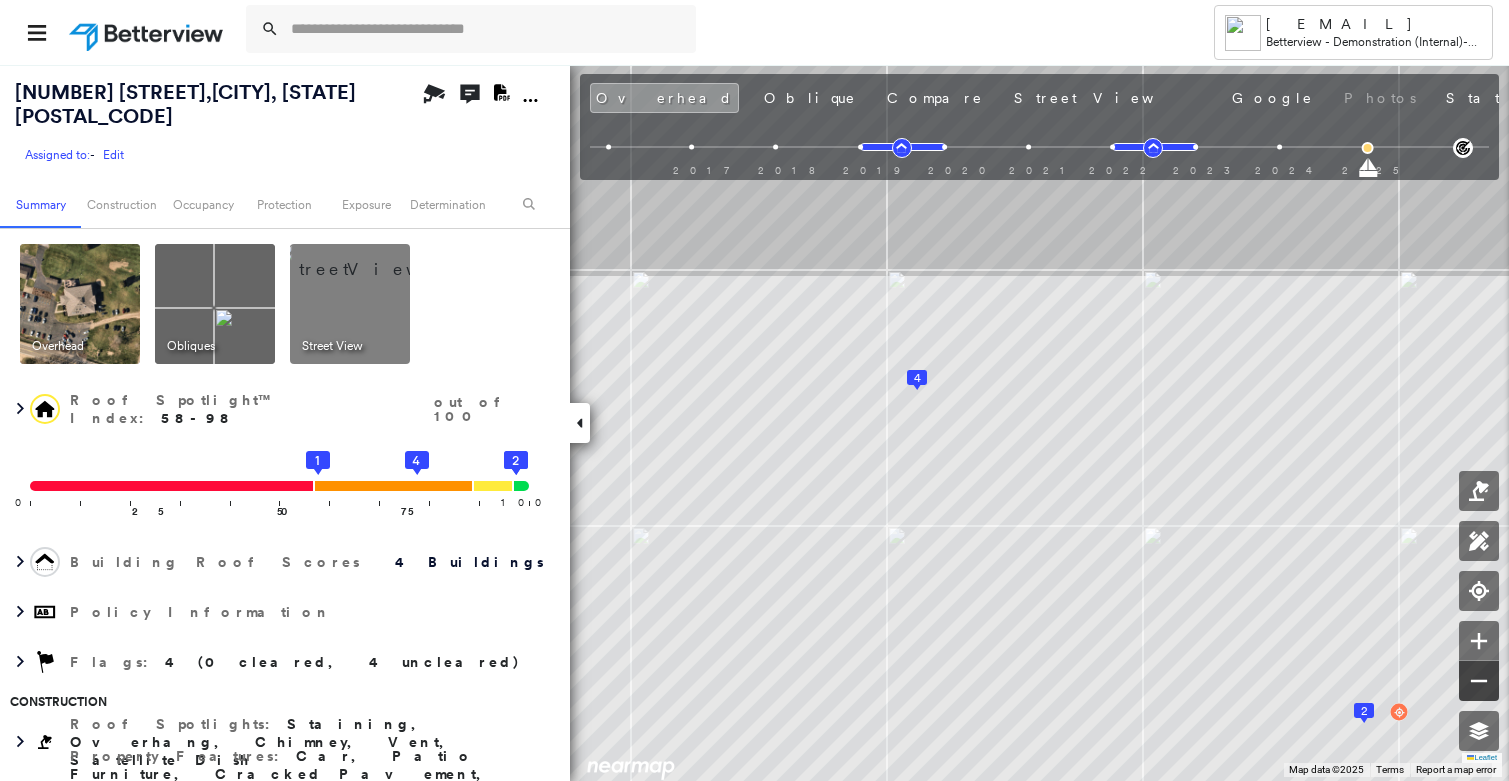 click 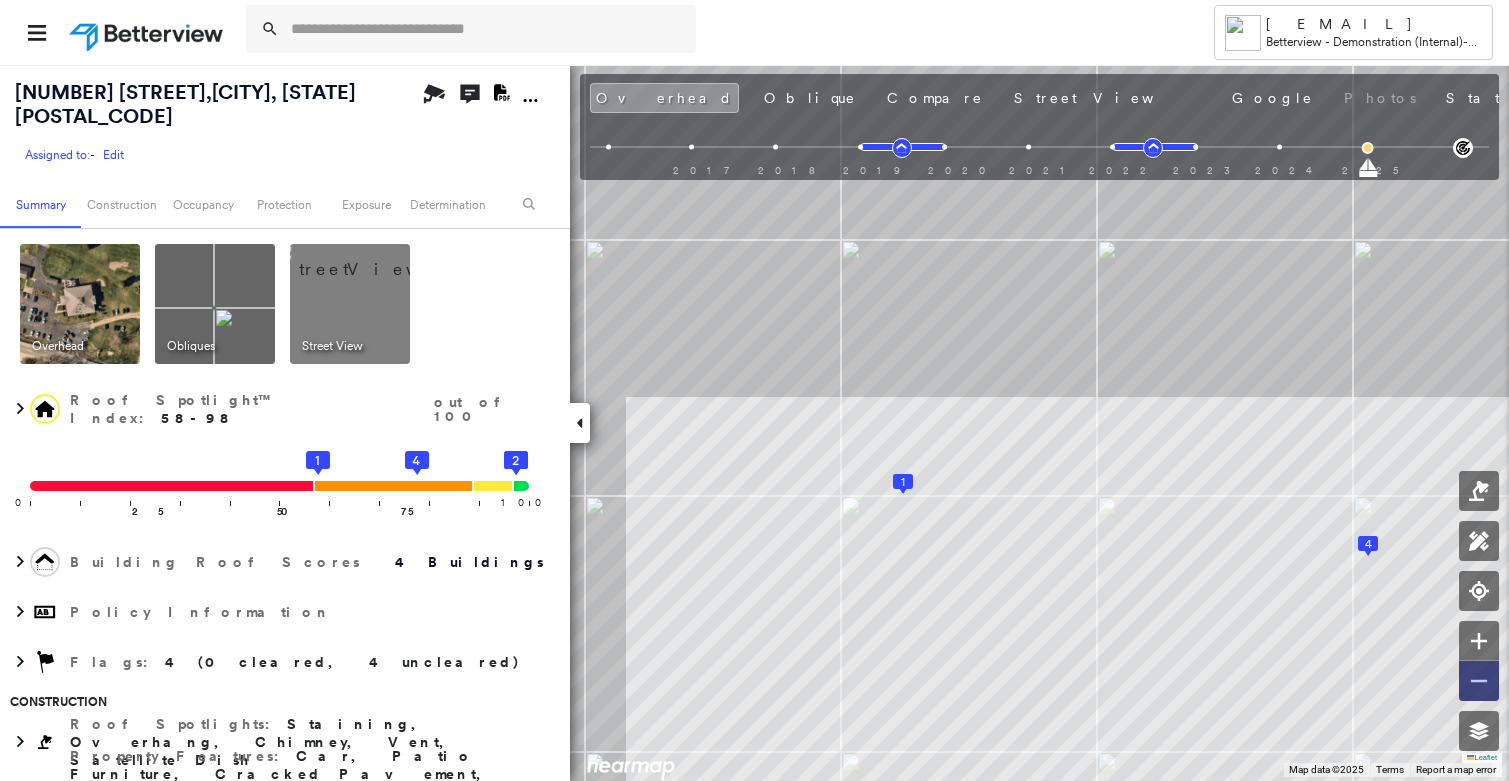 click 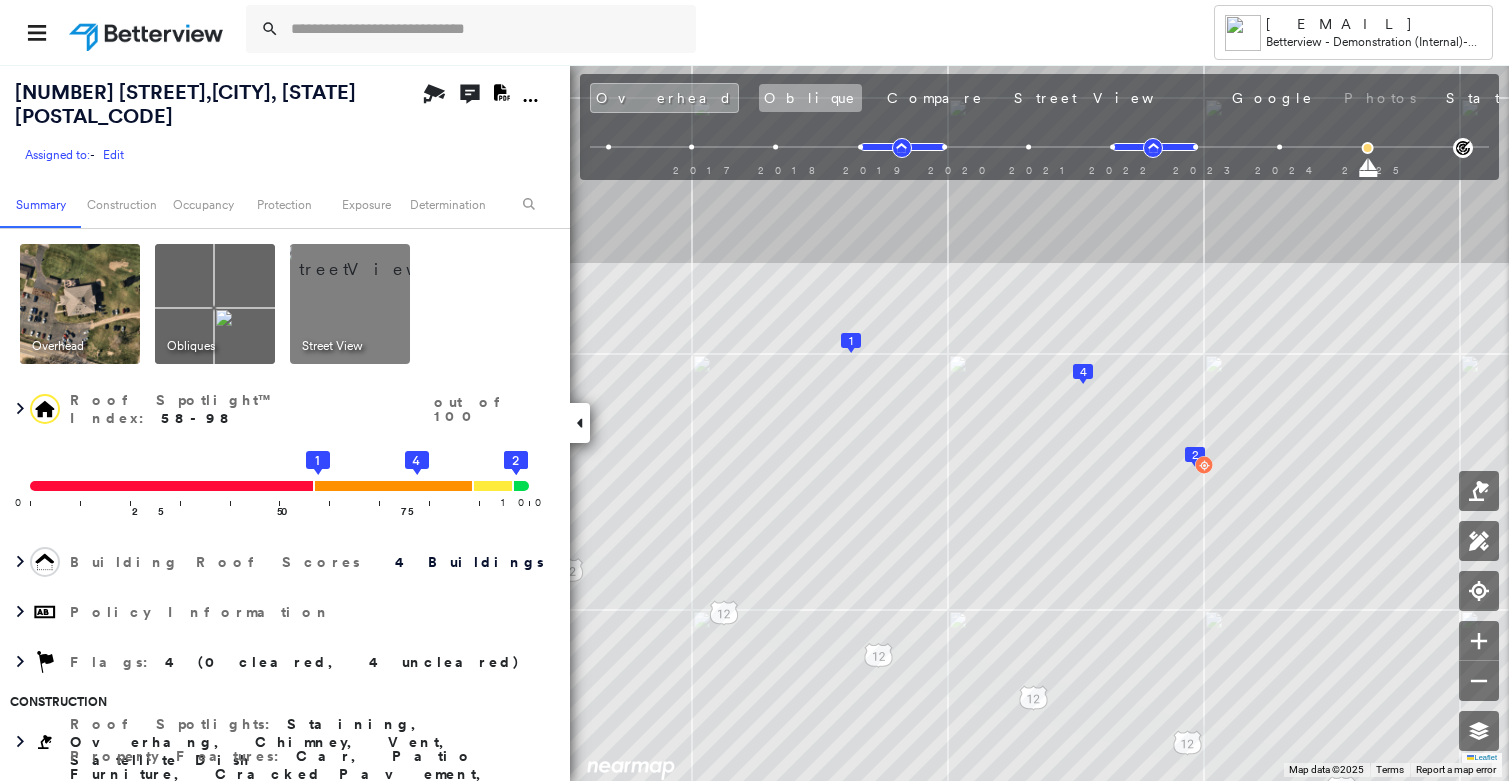 click on "Oblique" at bounding box center [810, 98] 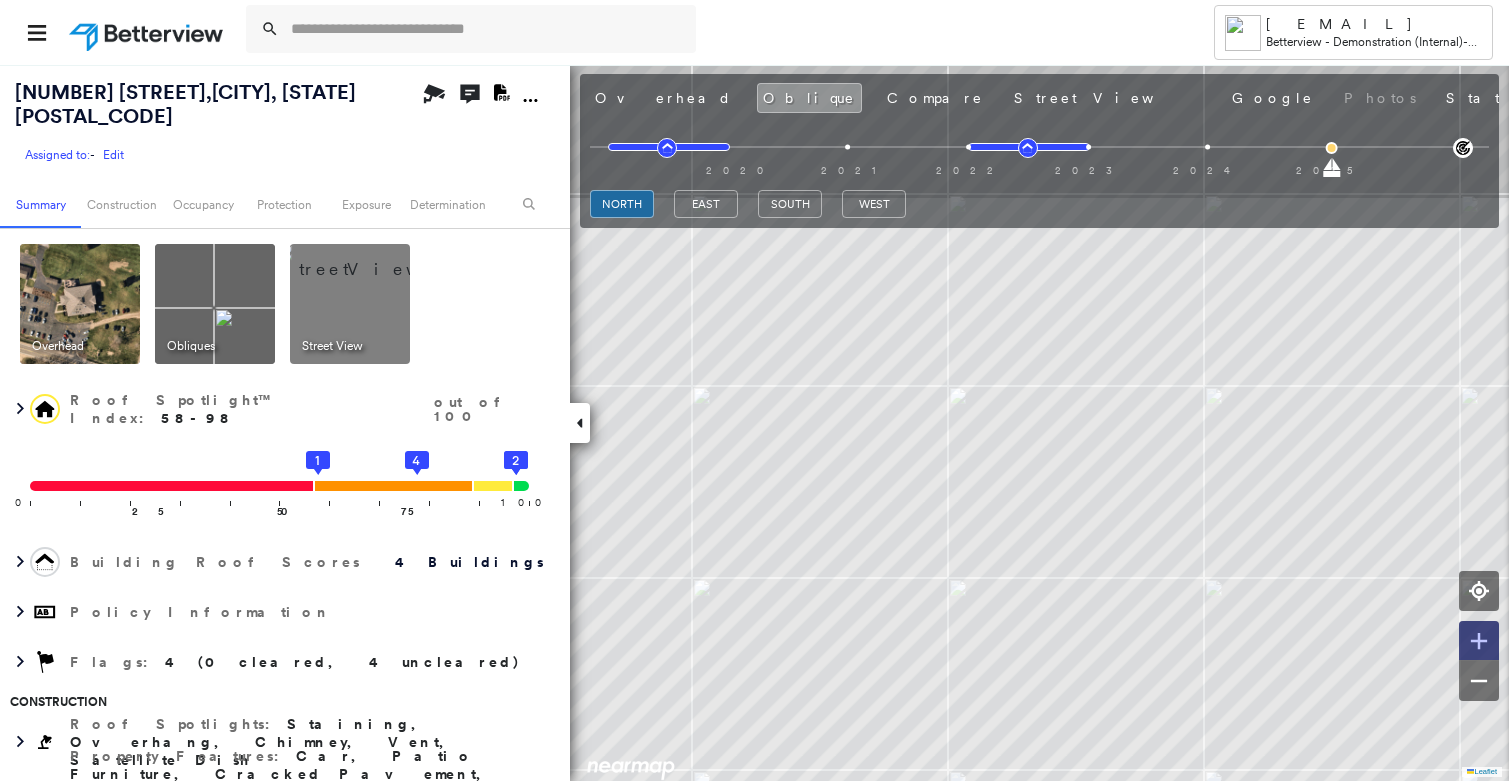 click at bounding box center [1479, 641] 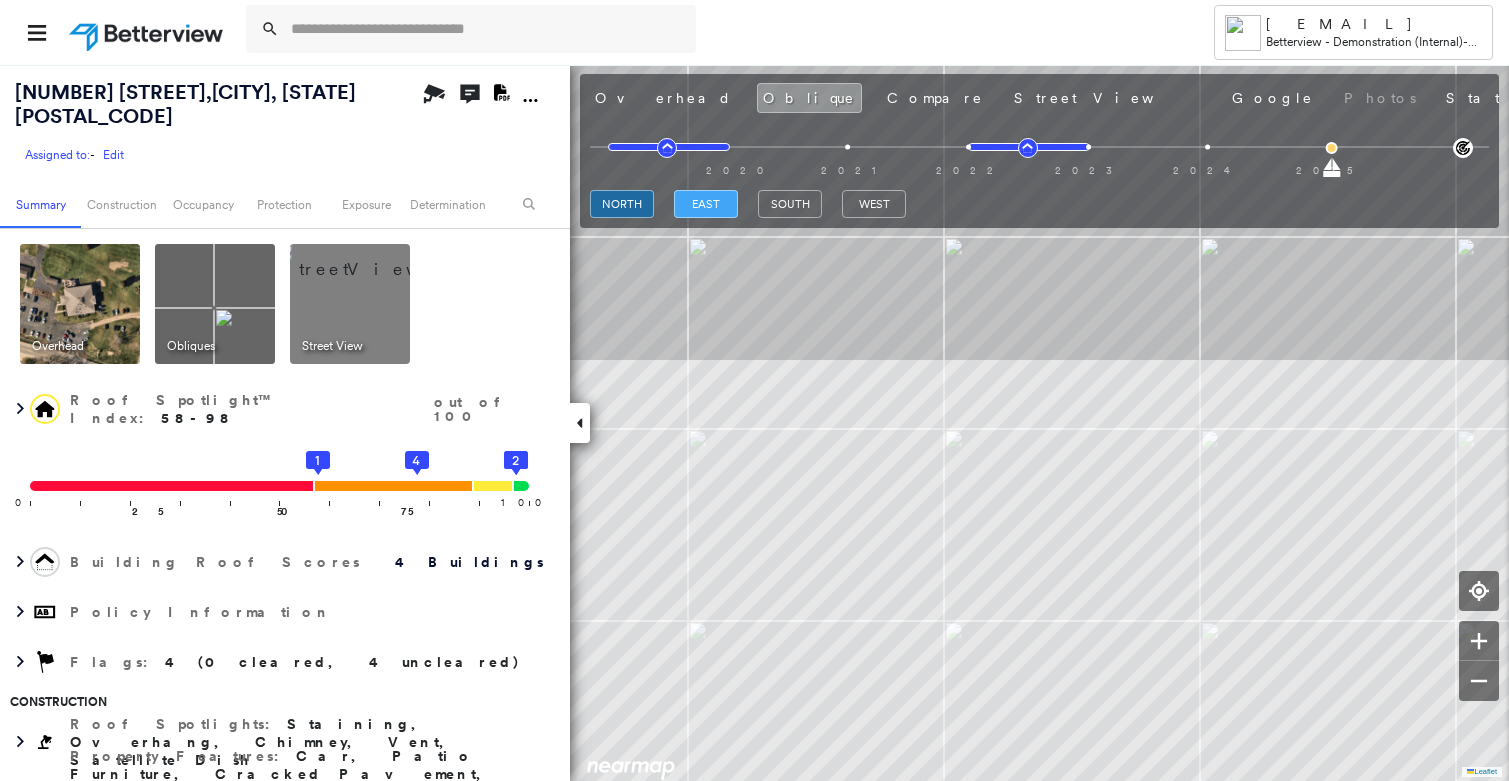 click on "east" at bounding box center (706, 204) 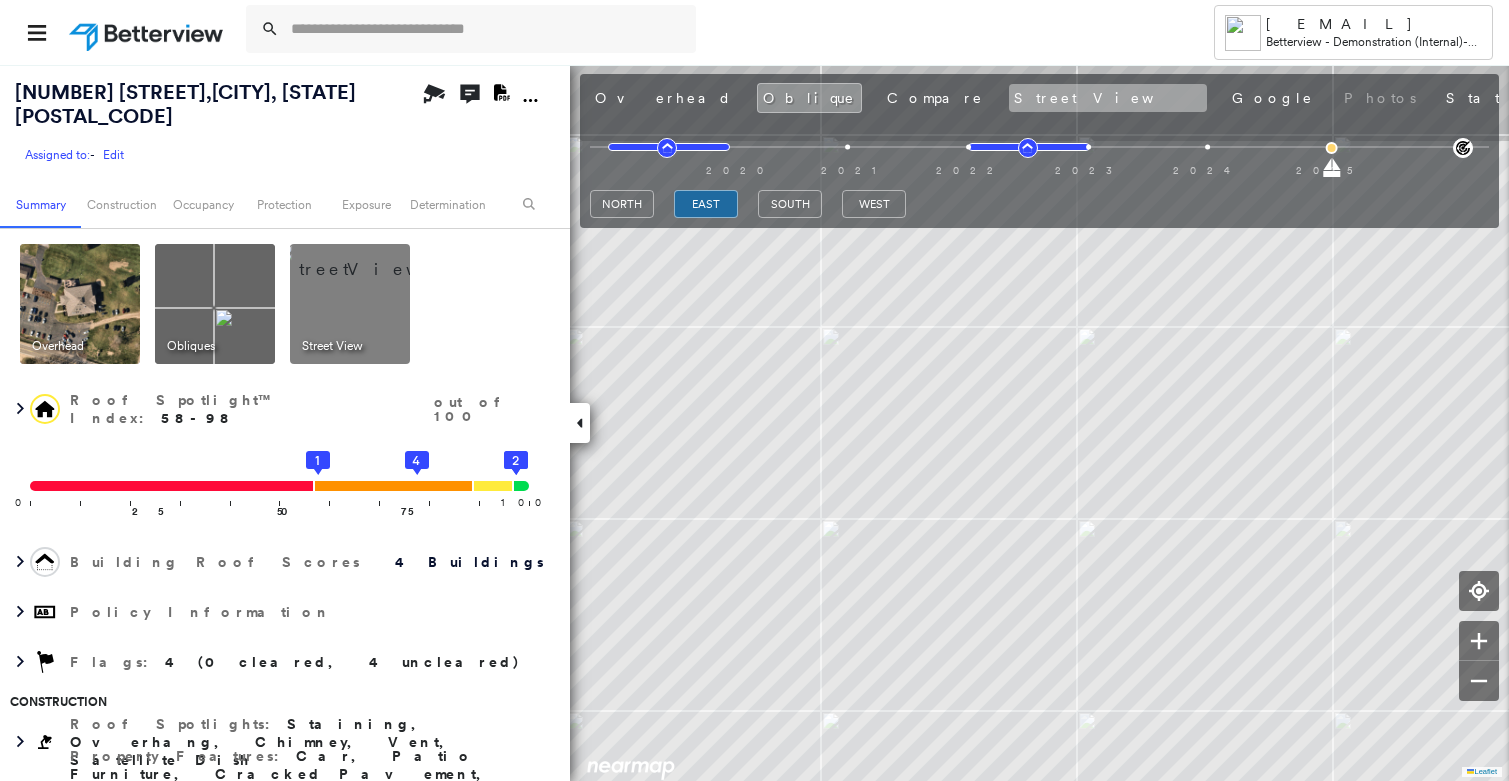 click on "Street View" at bounding box center [1108, 98] 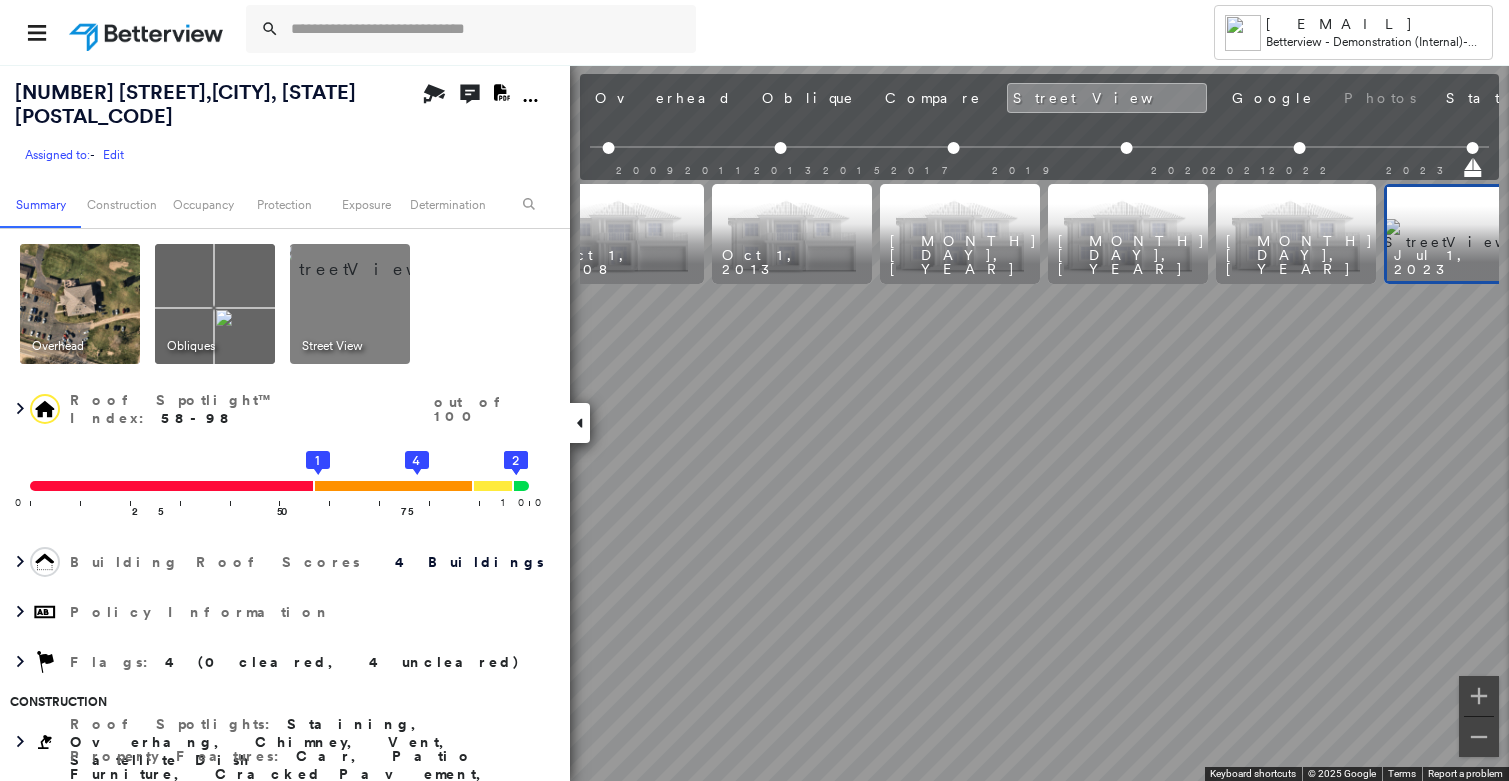 scroll, scrollTop: 0, scrollLeft: 89, axis: horizontal 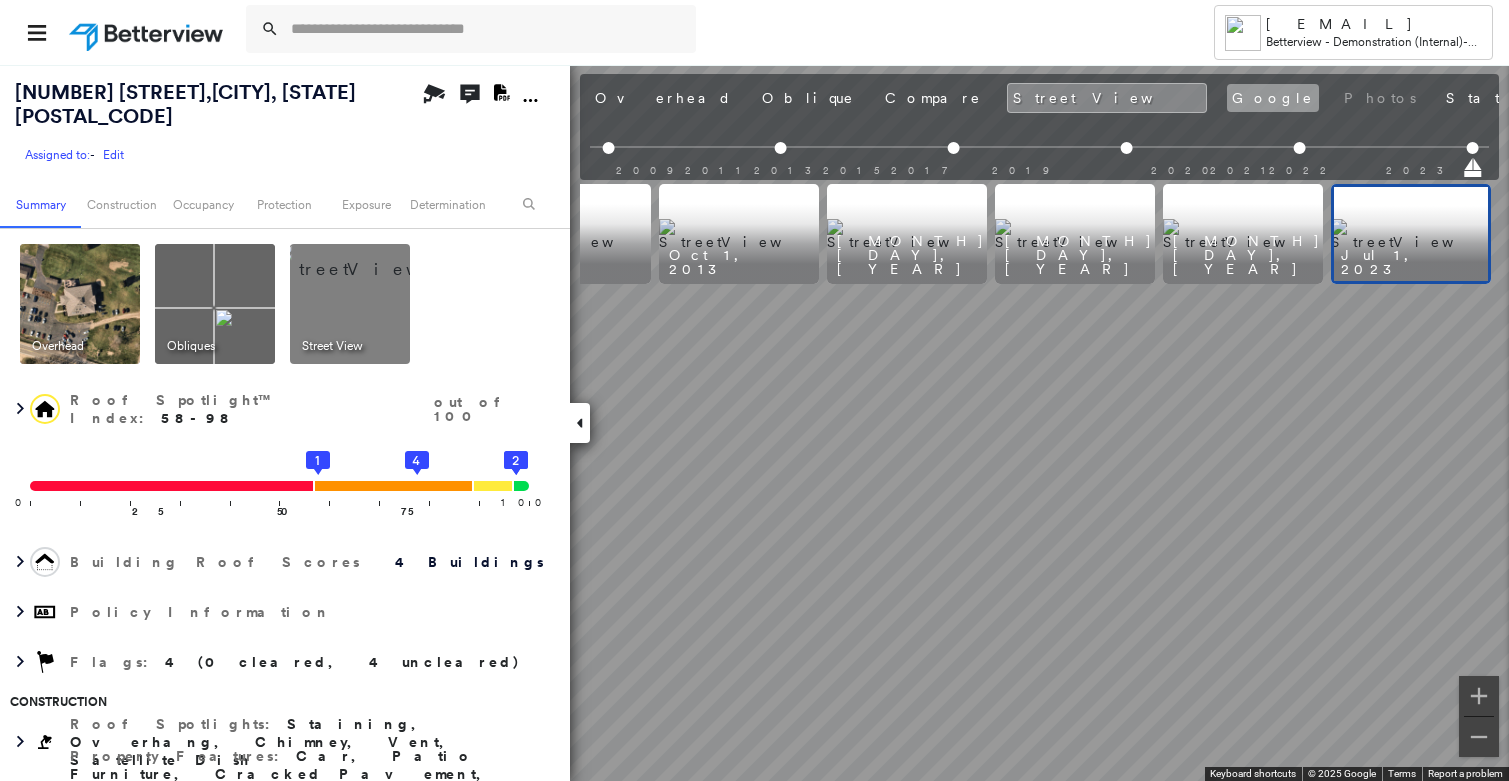 click on "Google" at bounding box center [1273, 98] 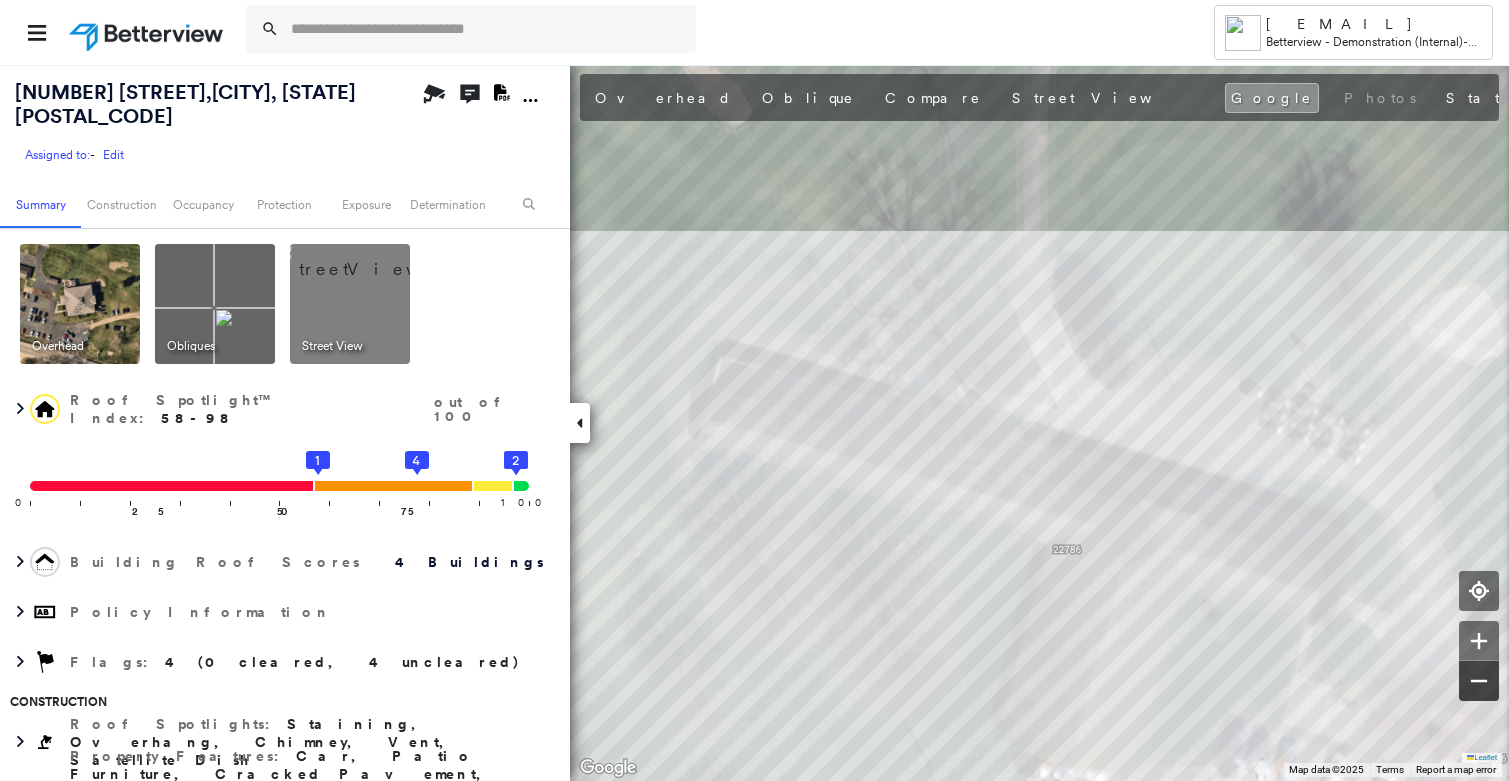click 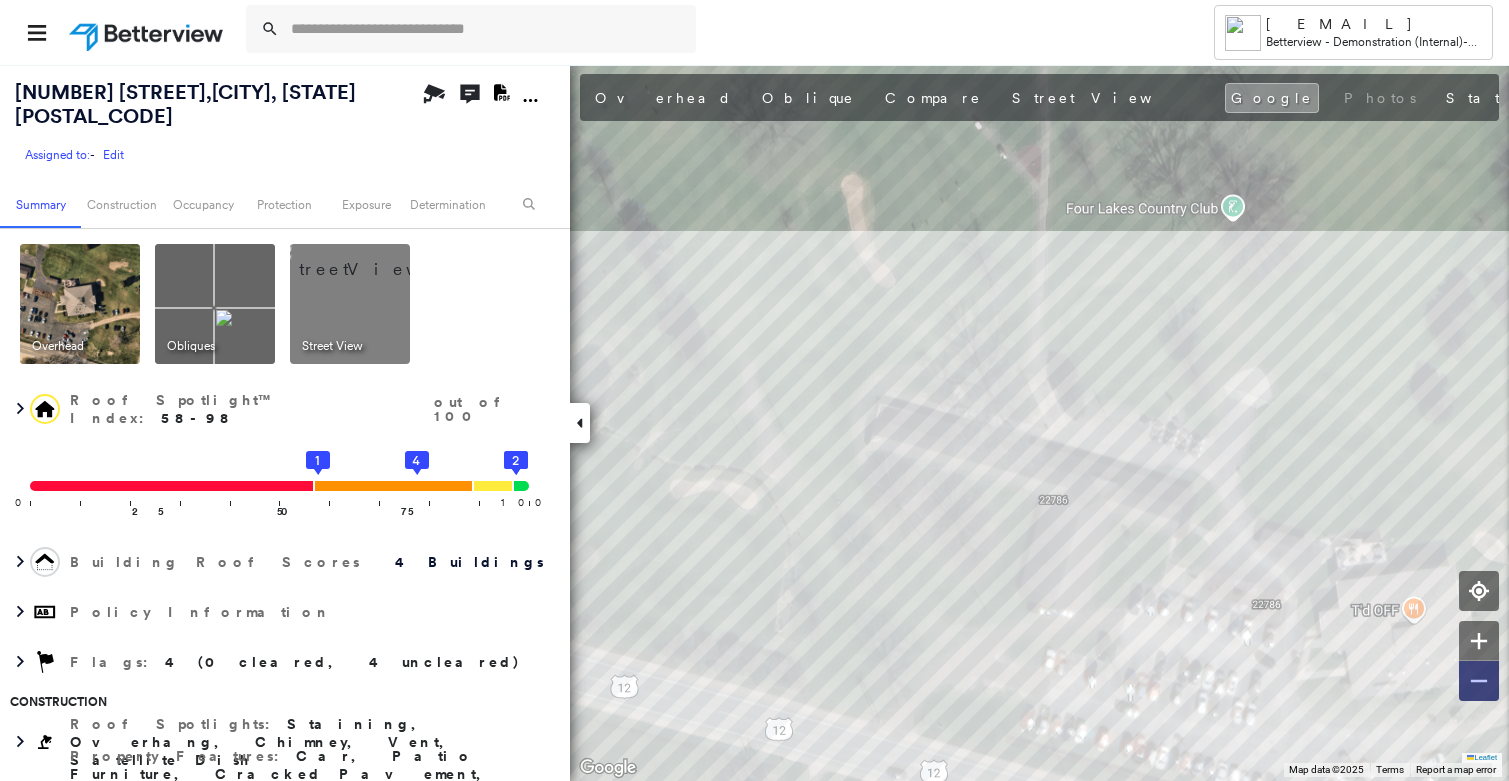 click 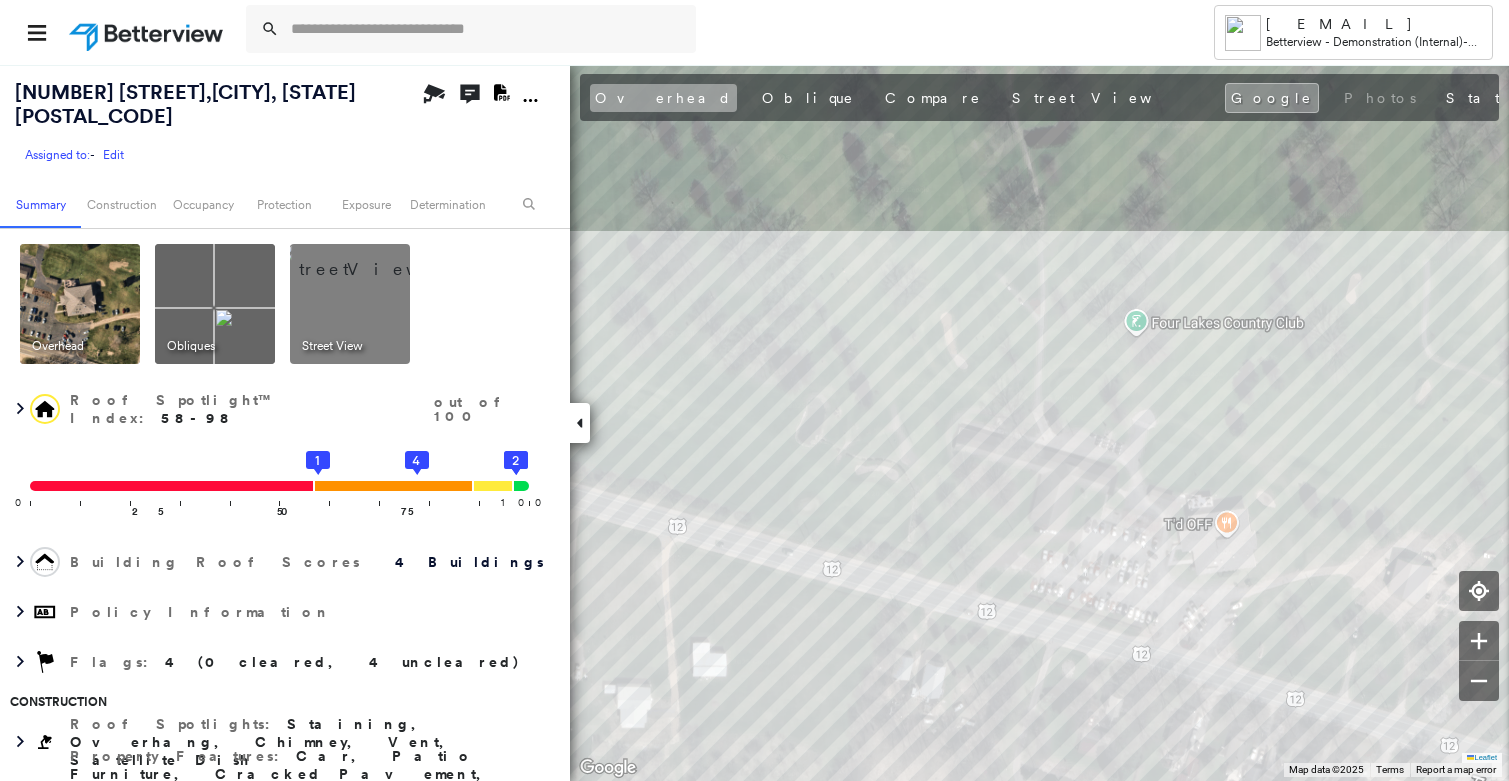 click on "Overhead" at bounding box center [663, 98] 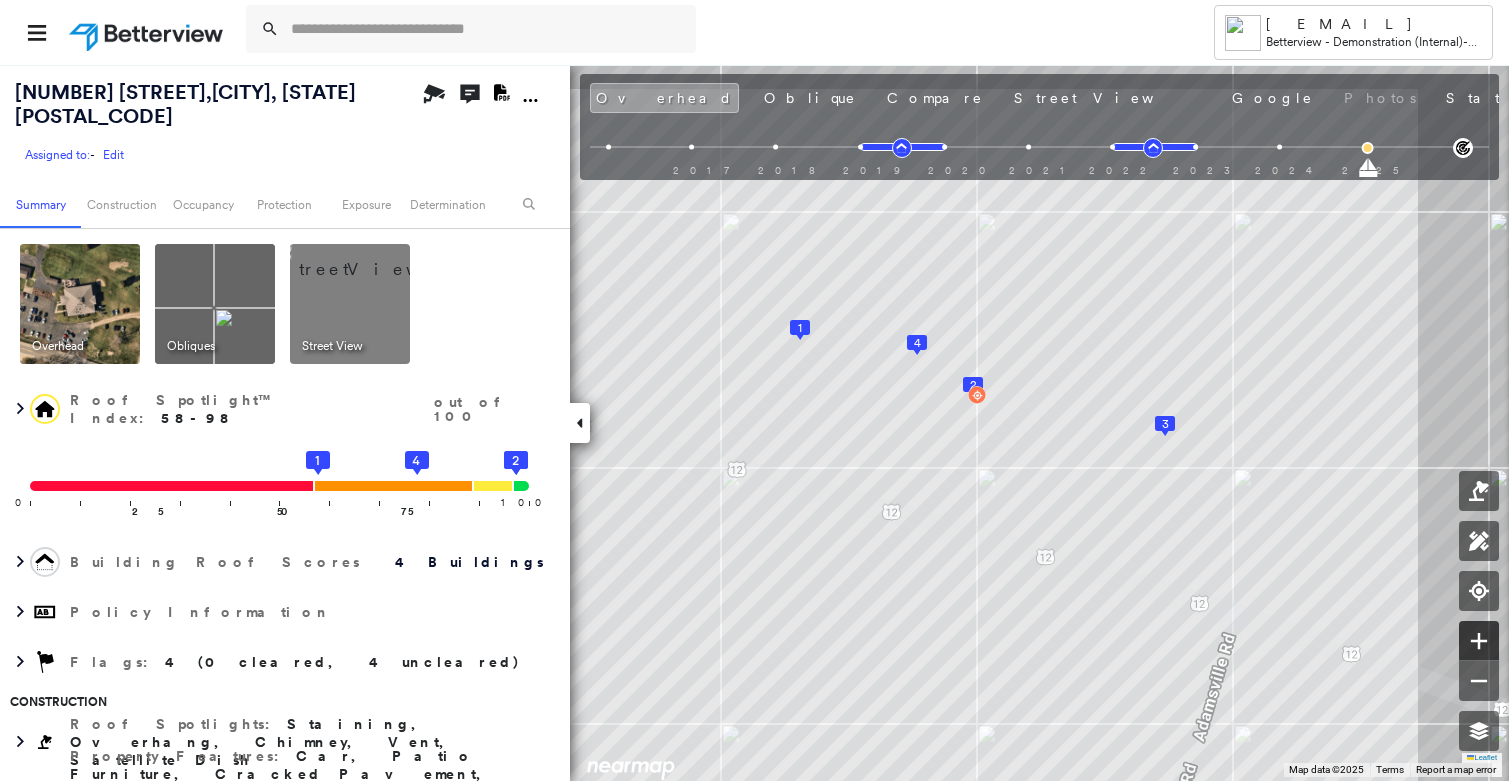 click 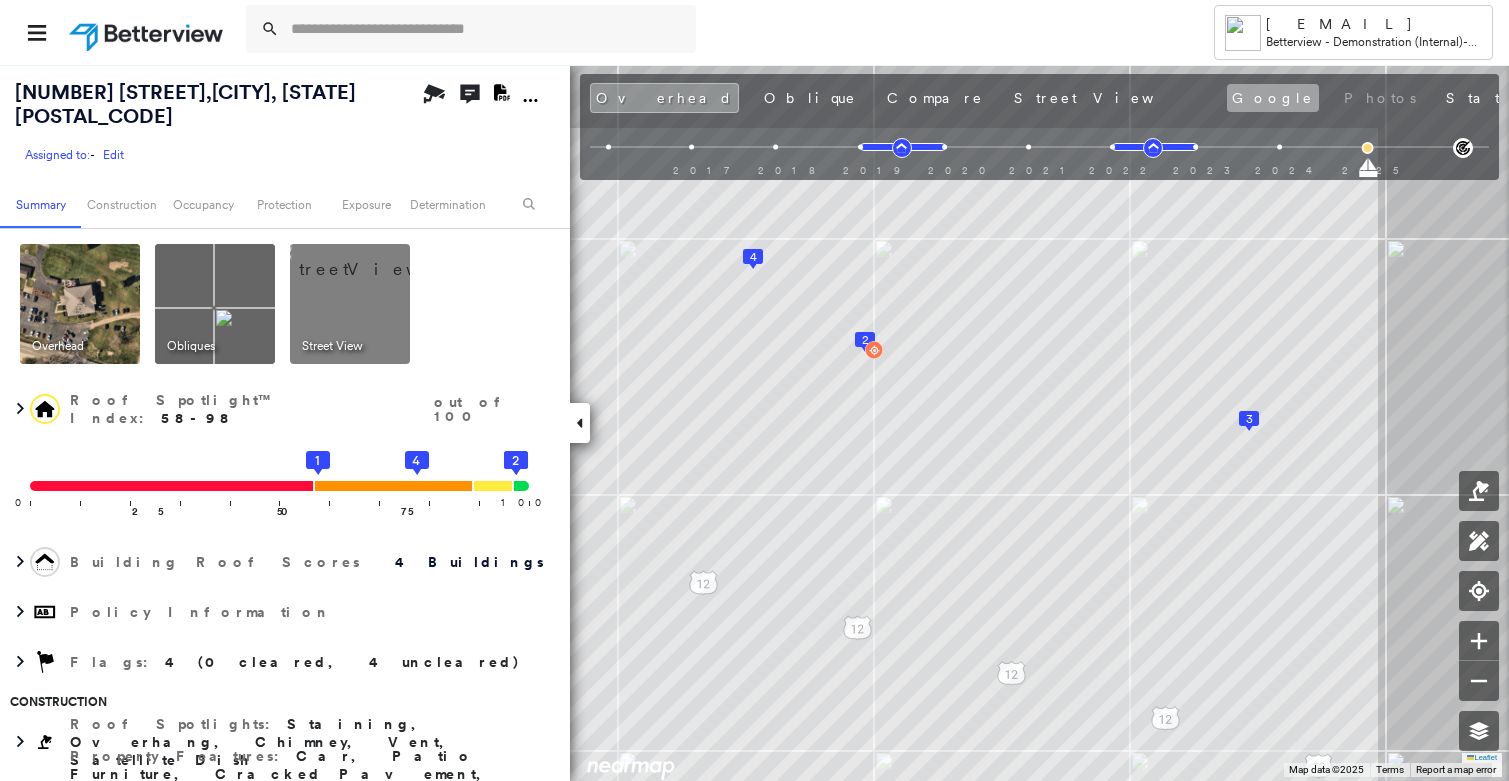 click on "Google" at bounding box center [1273, 98] 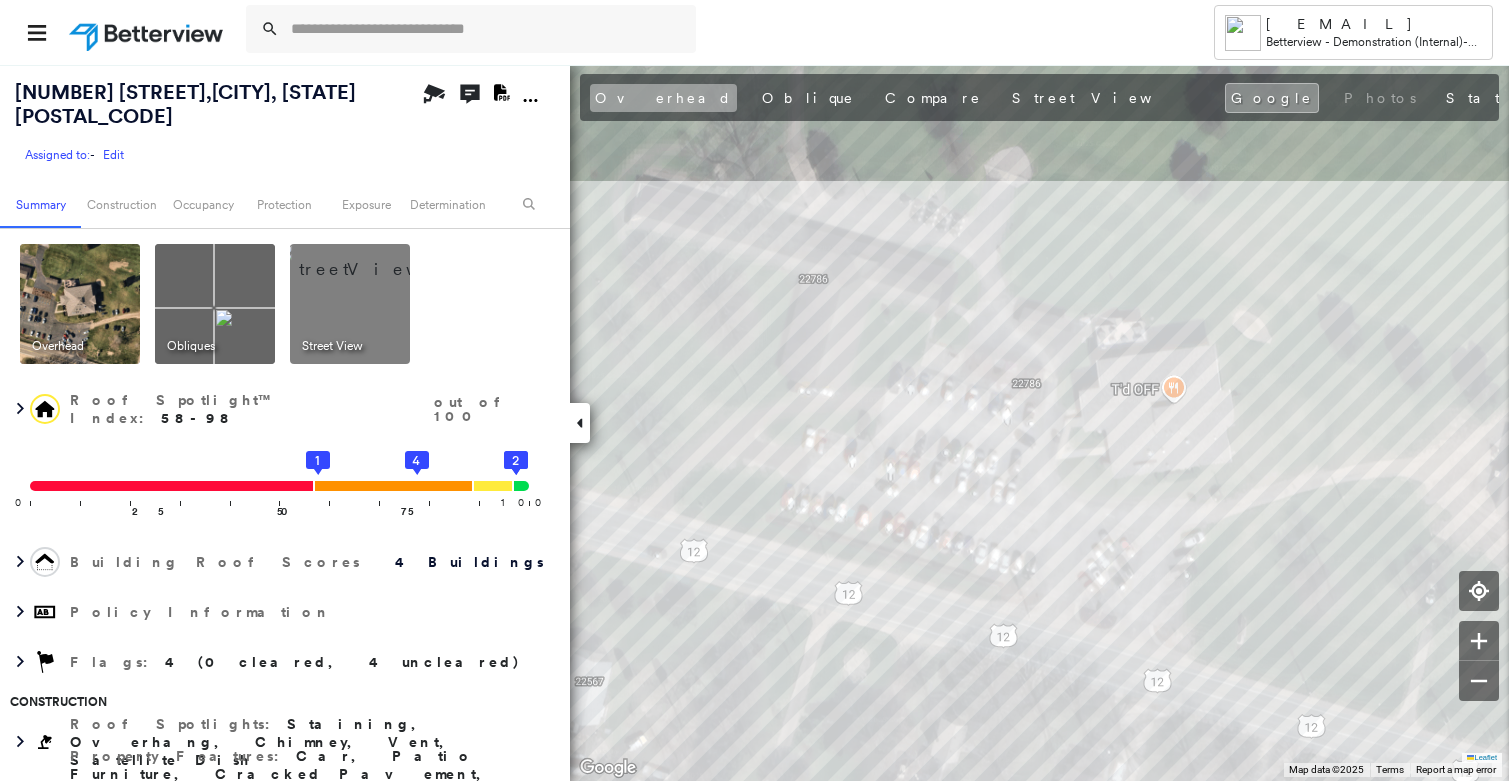 click on "Overhead" at bounding box center [663, 98] 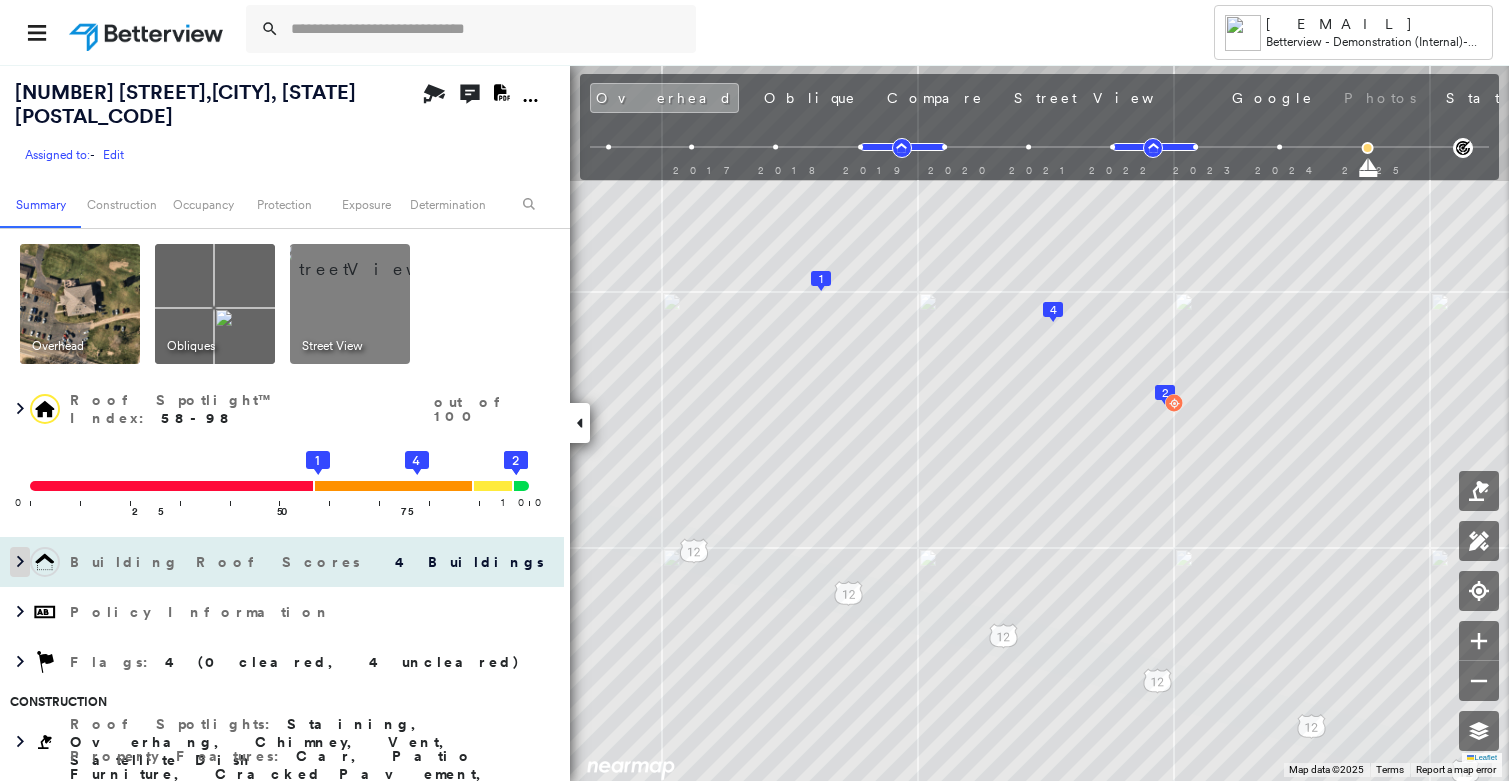 click 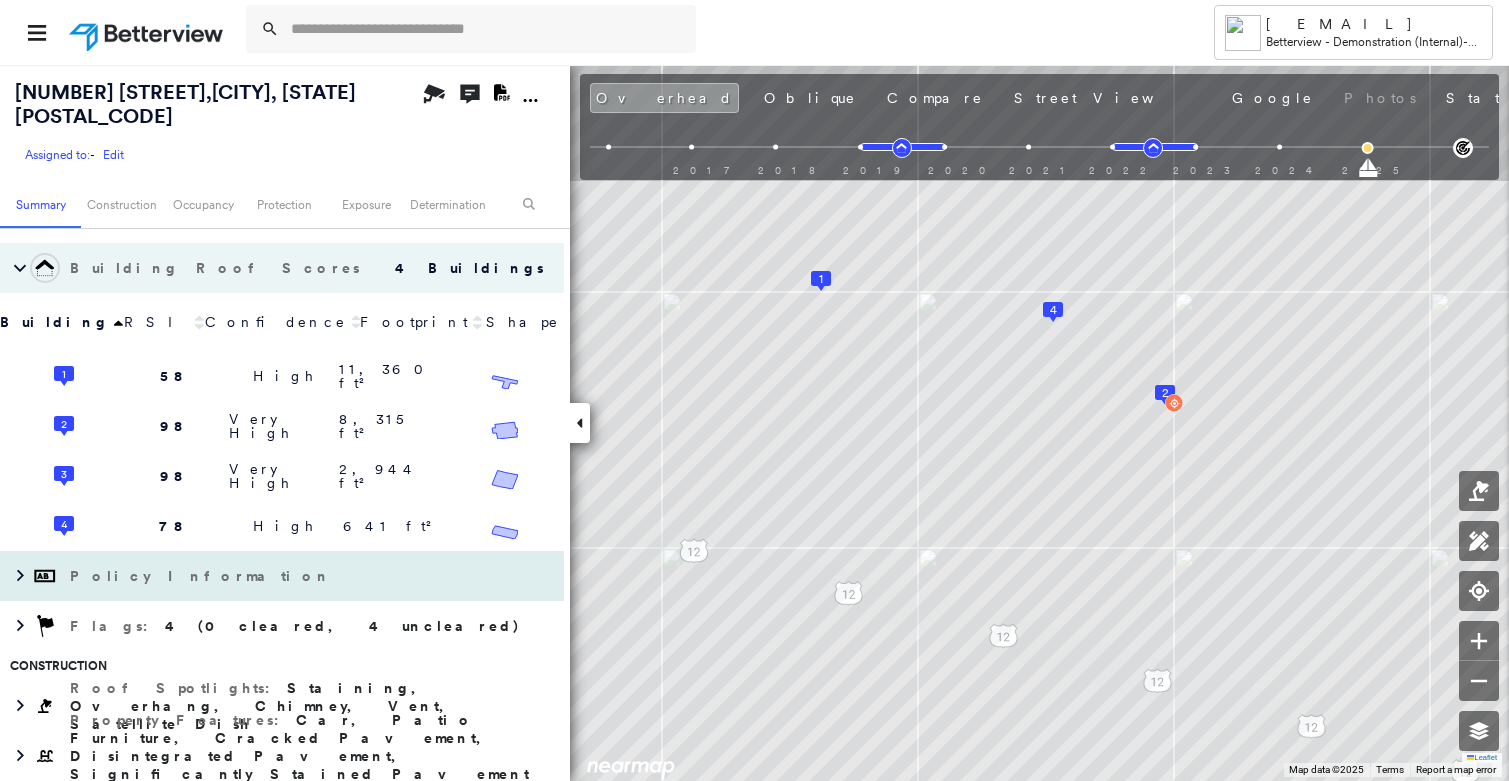 scroll, scrollTop: 297, scrollLeft: 0, axis: vertical 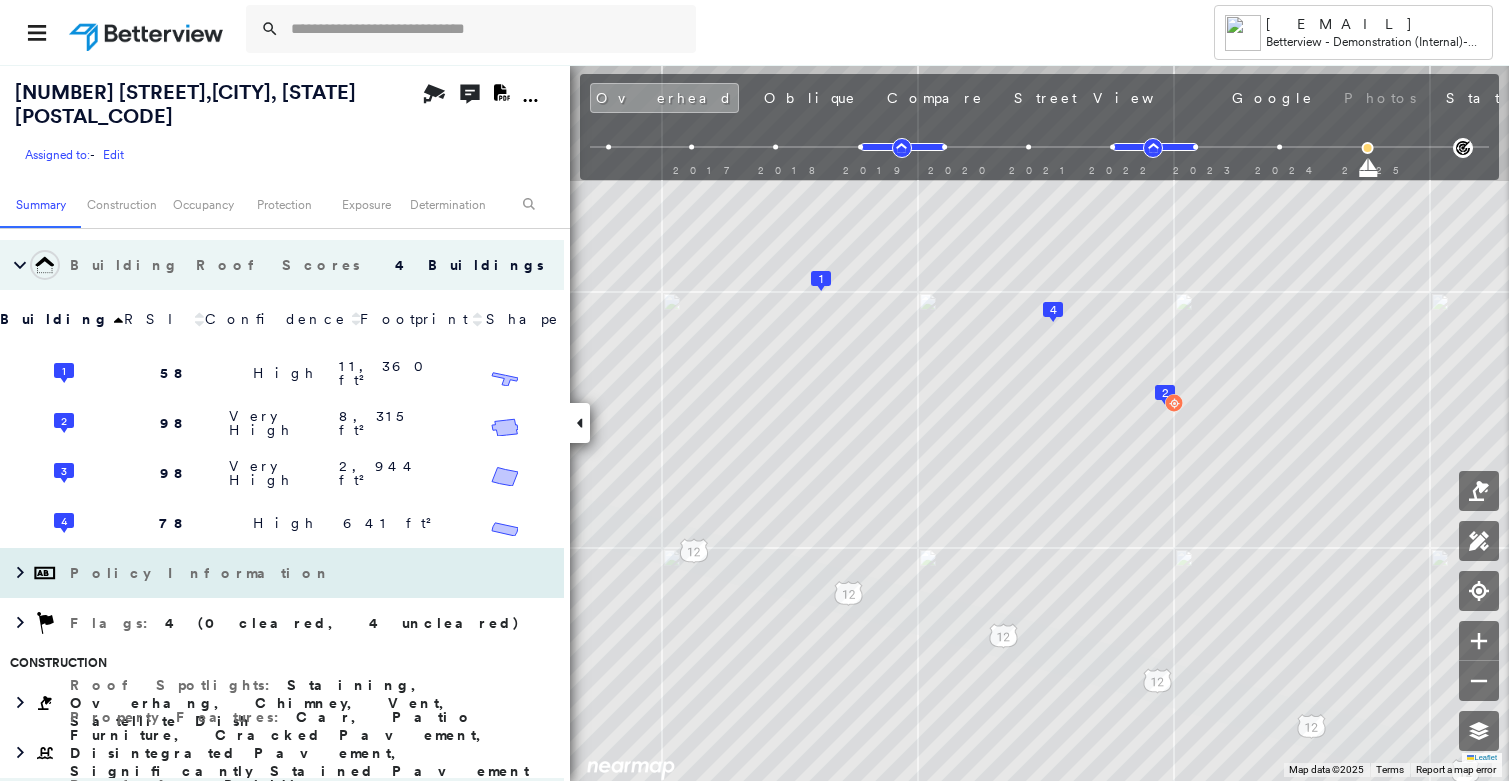 click on "Policy Information" at bounding box center [202, 573] 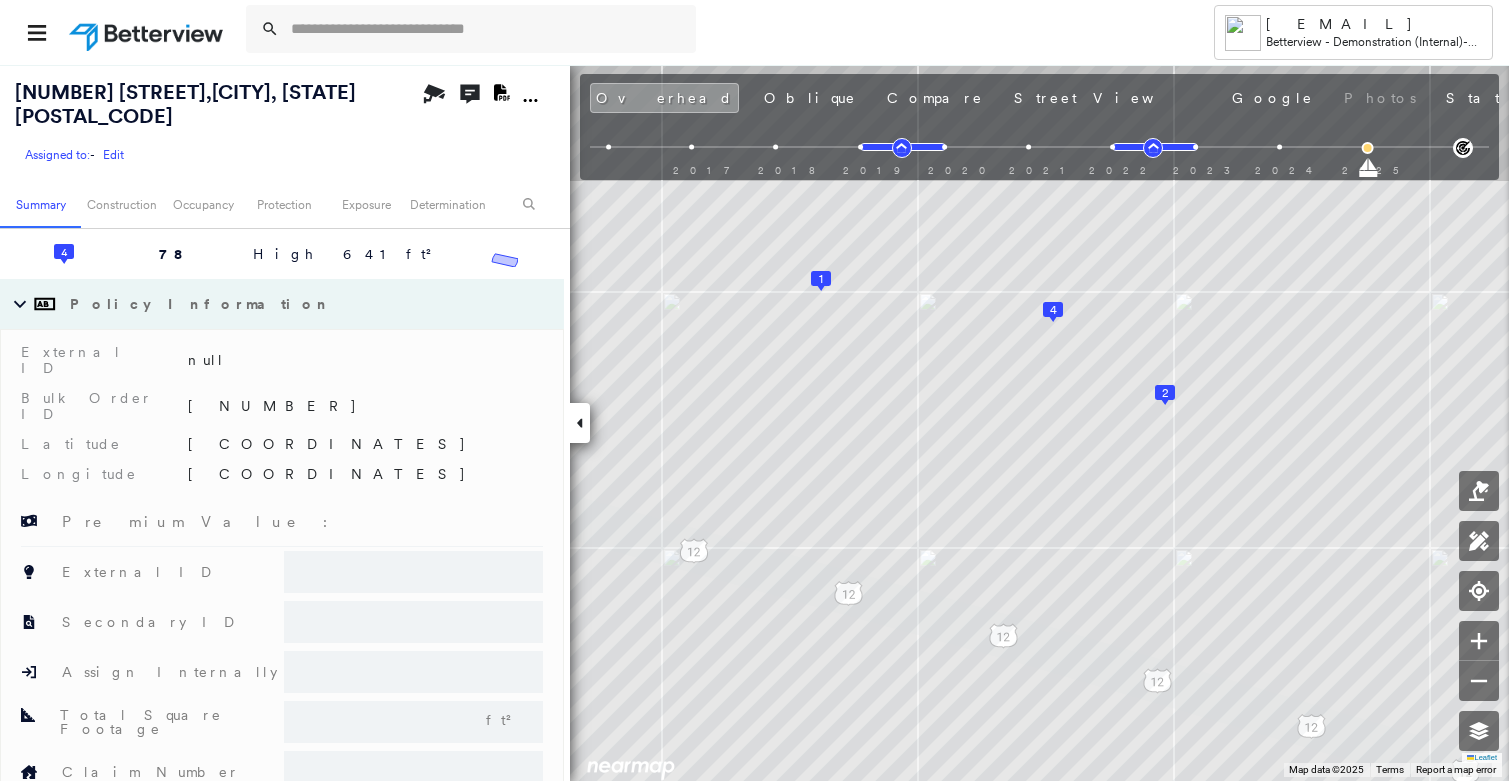 scroll, scrollTop: 562, scrollLeft: 0, axis: vertical 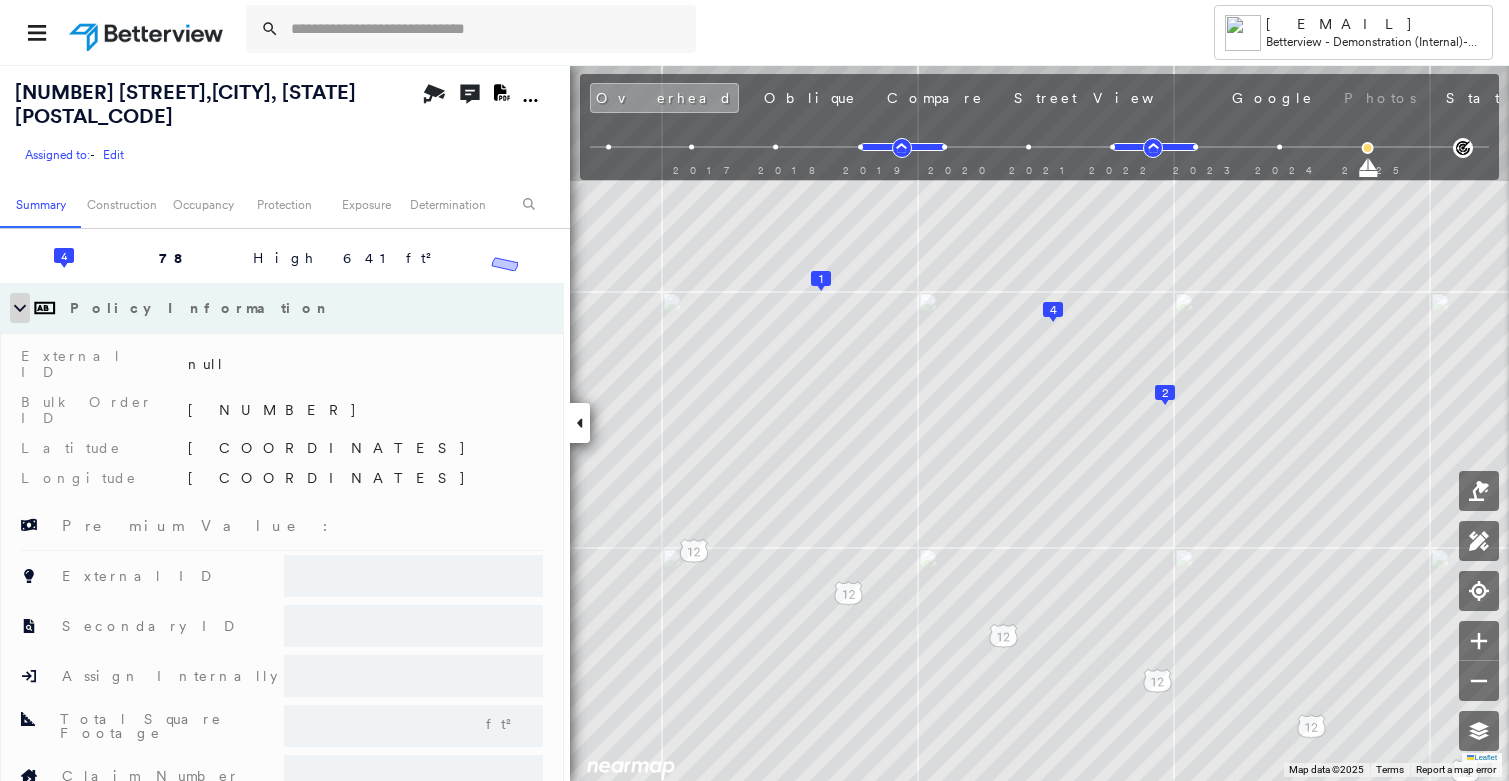 click 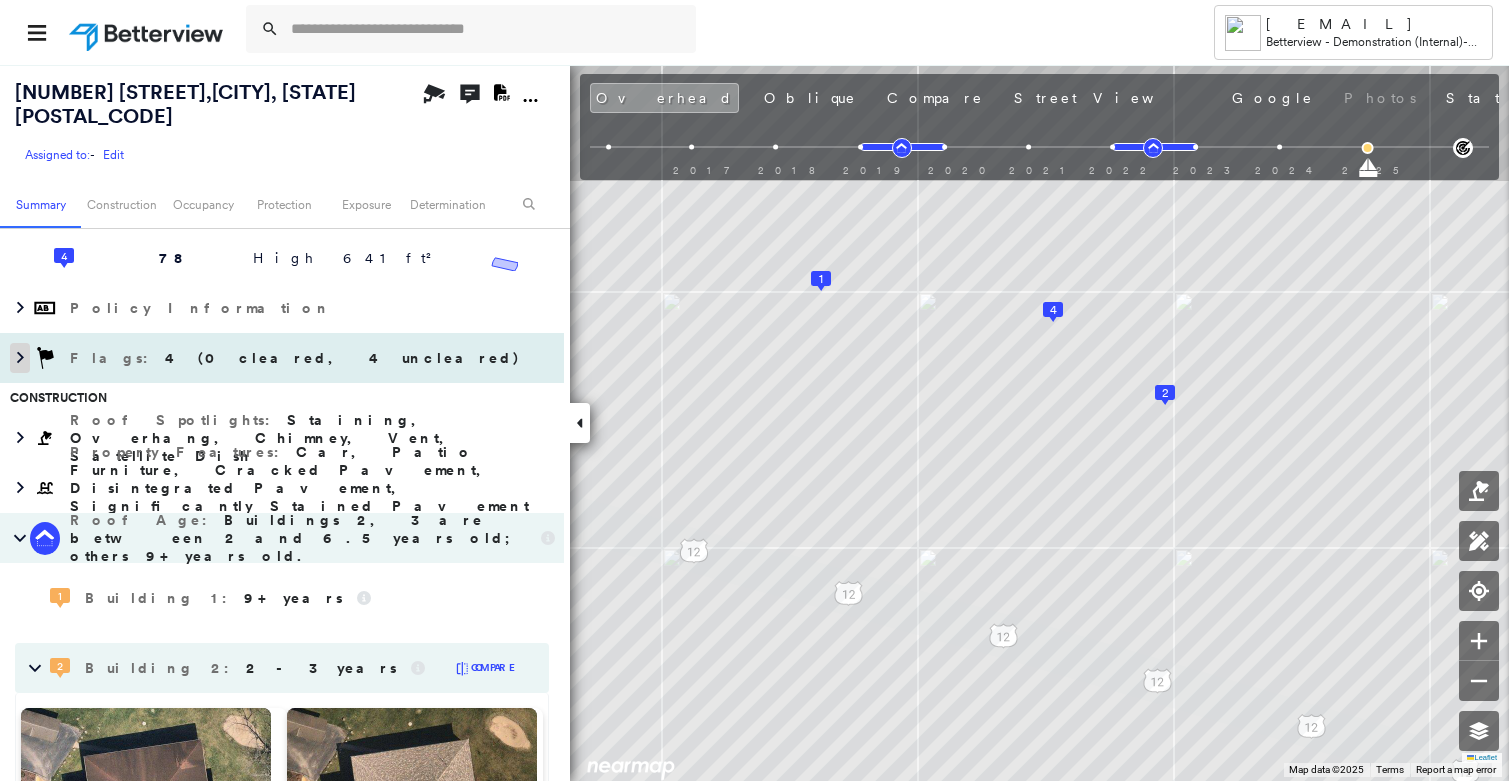 click 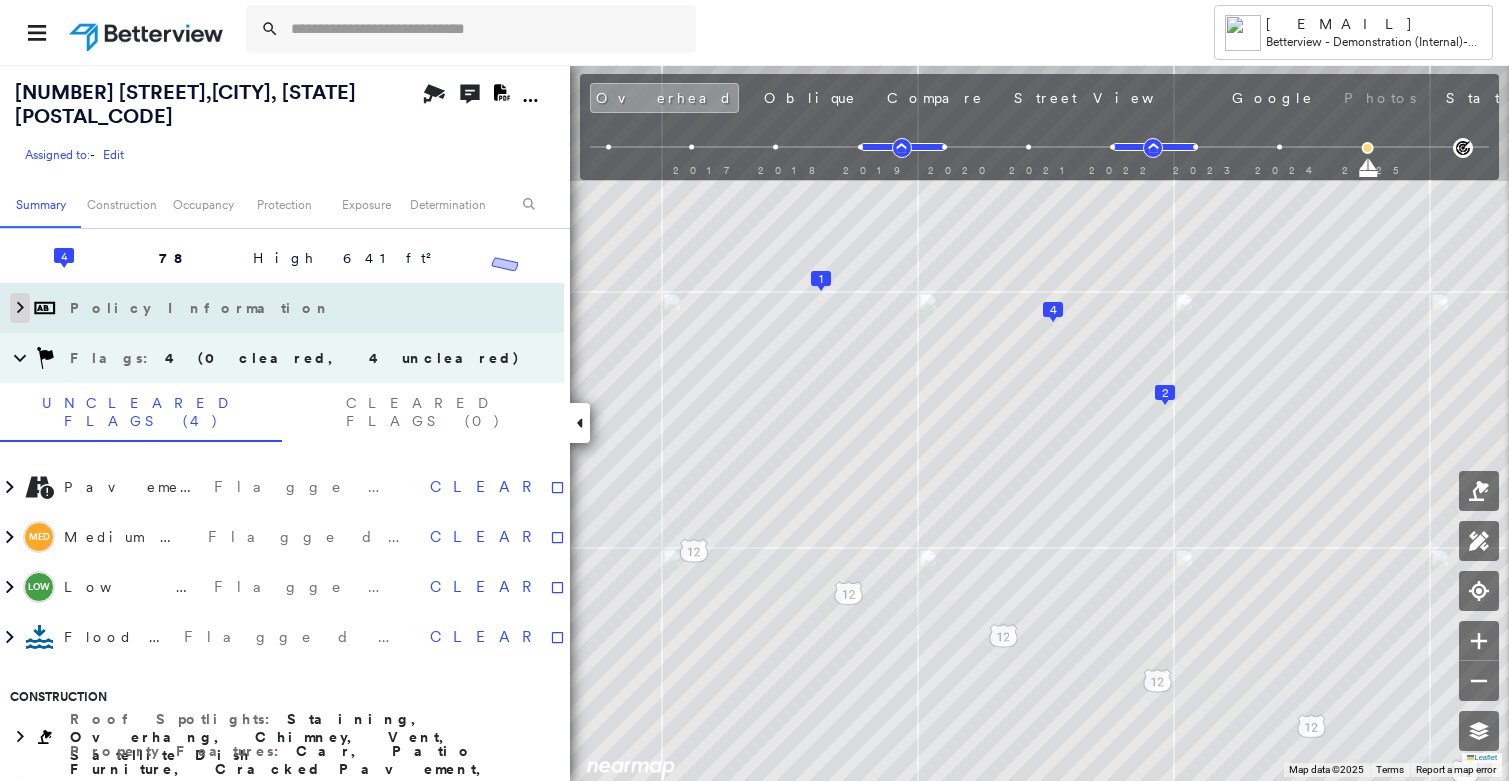 click 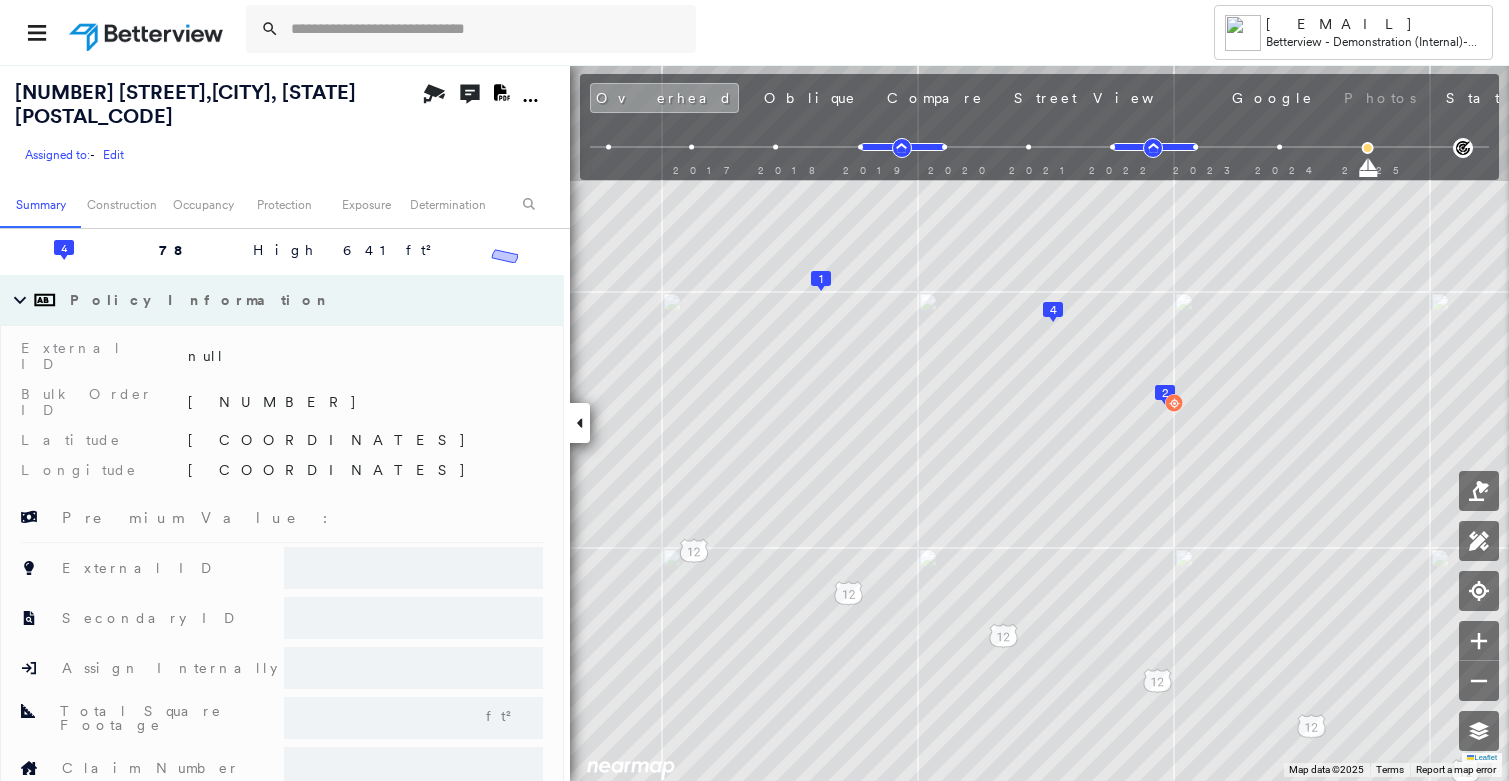 scroll, scrollTop: 558, scrollLeft: 0, axis: vertical 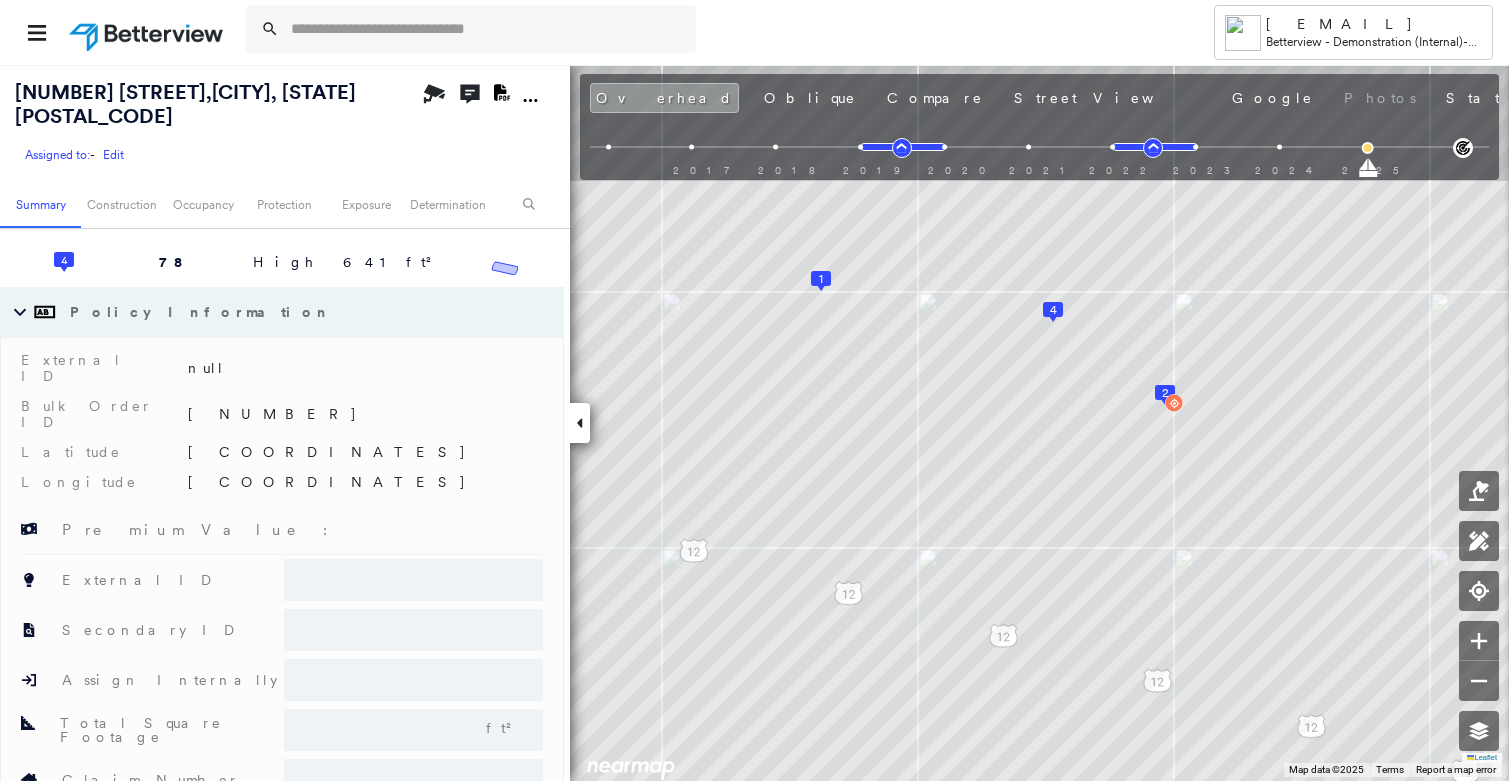 click on "Policy Information" at bounding box center [202, 312] 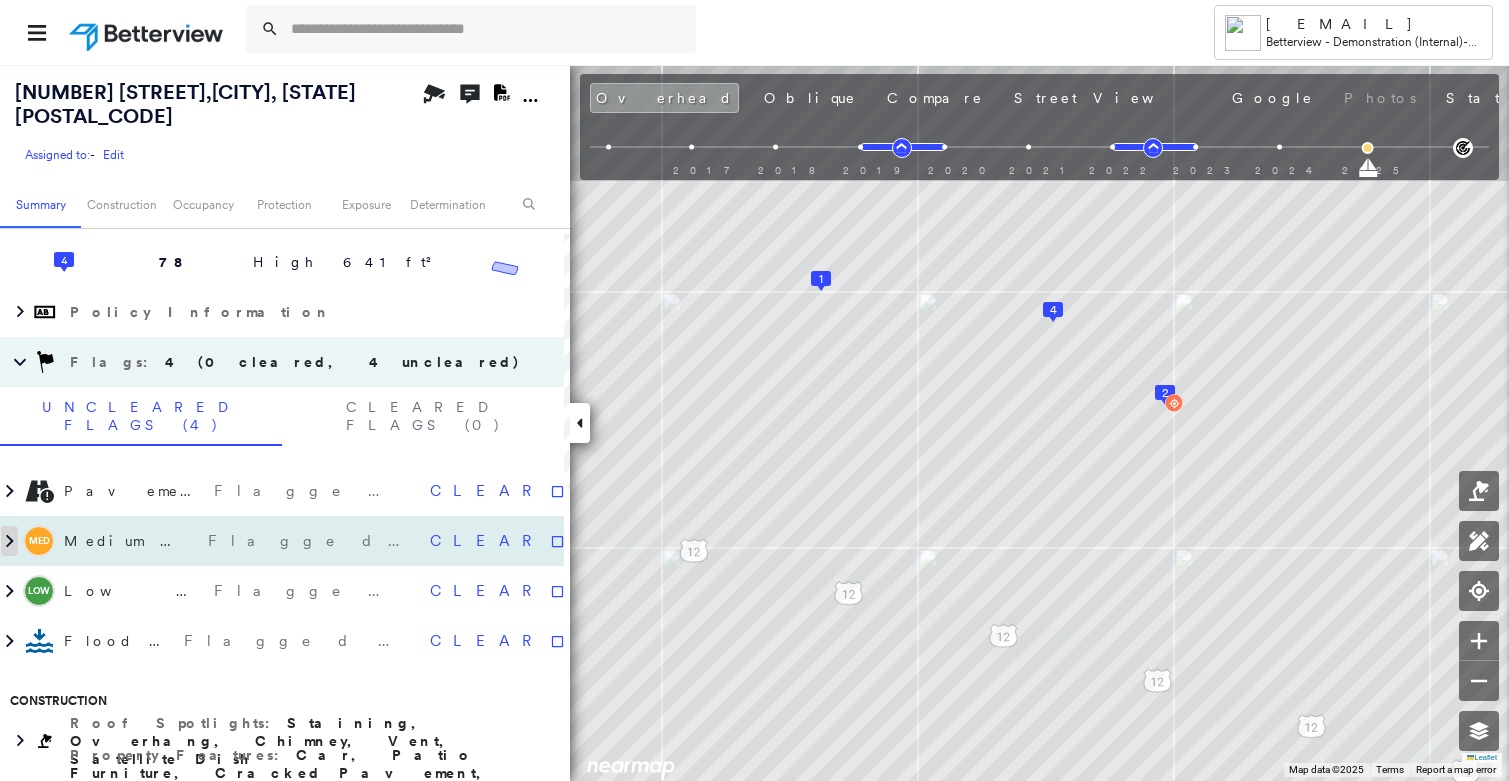 click 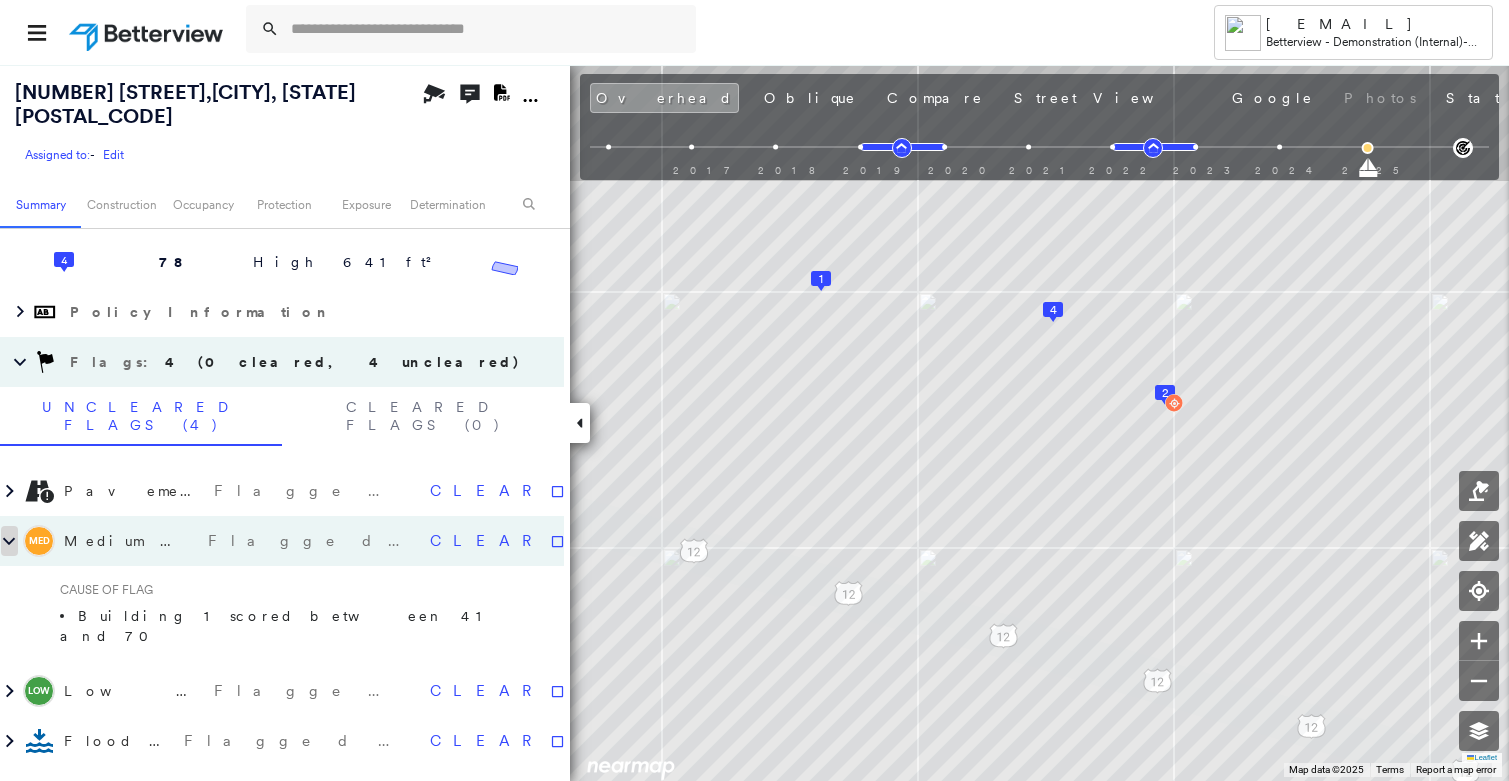 click 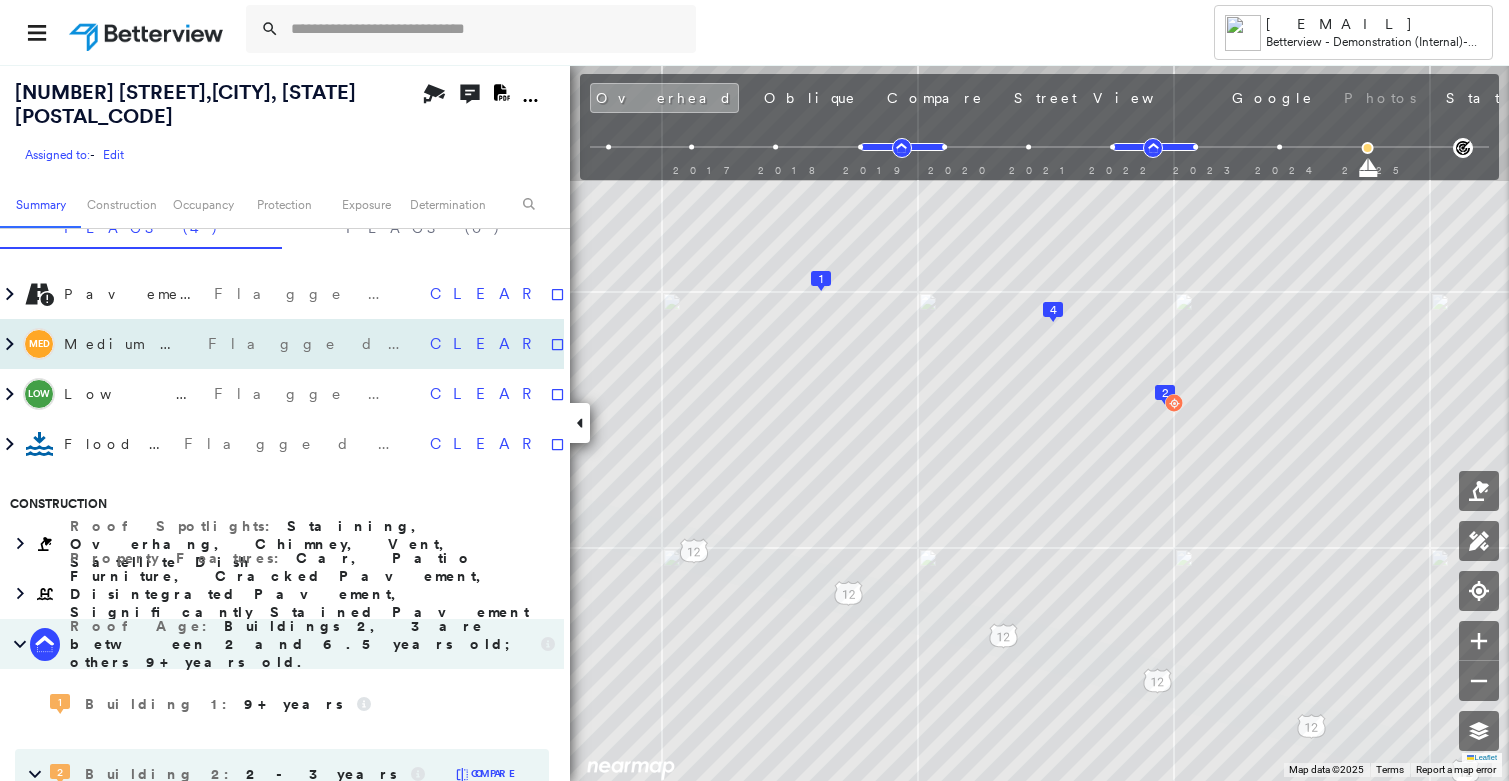 scroll, scrollTop: 756, scrollLeft: 0, axis: vertical 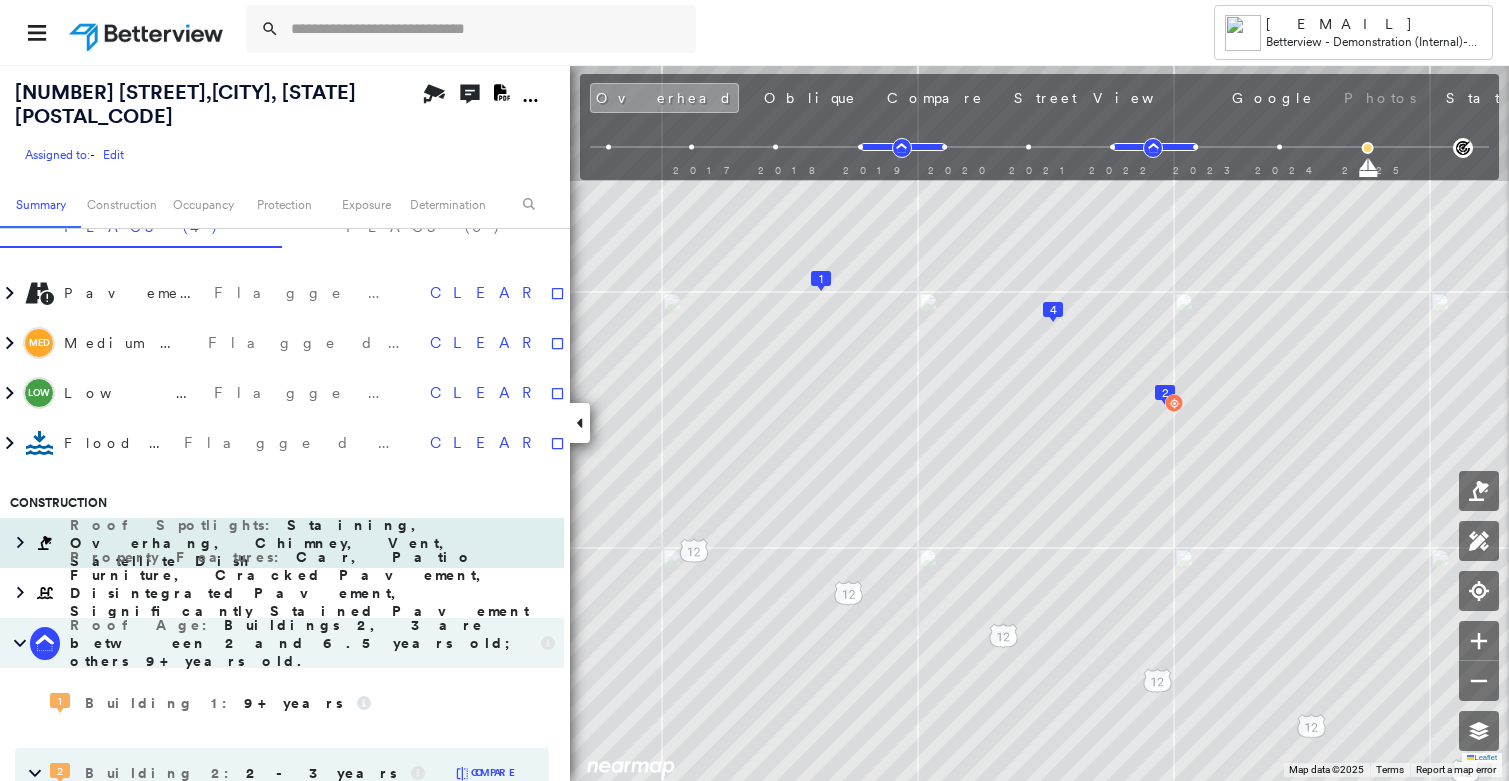click on "Staining, Overhang, Chimney, Vent, Satellite Dish" at bounding box center (266, 543) 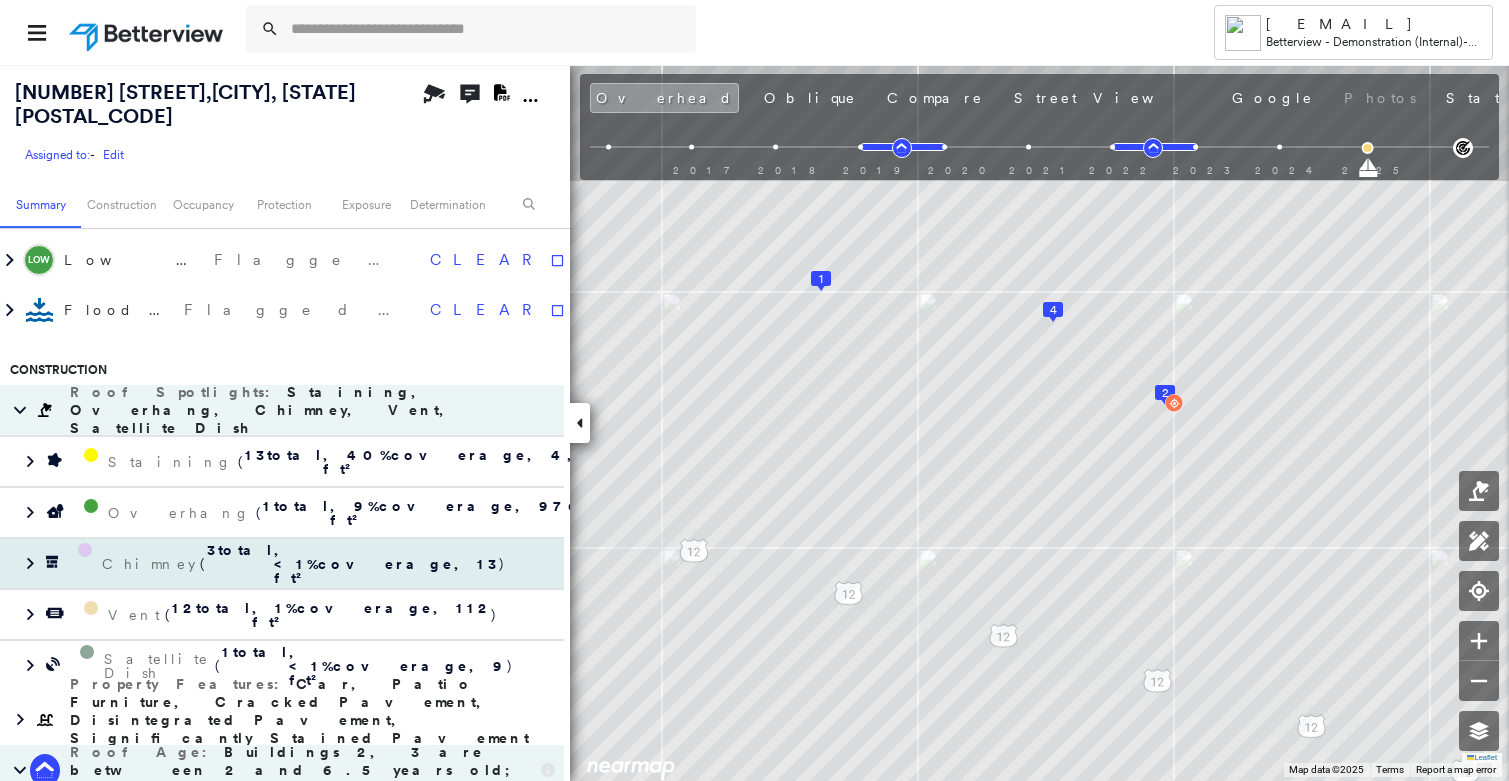 scroll, scrollTop: 904, scrollLeft: 0, axis: vertical 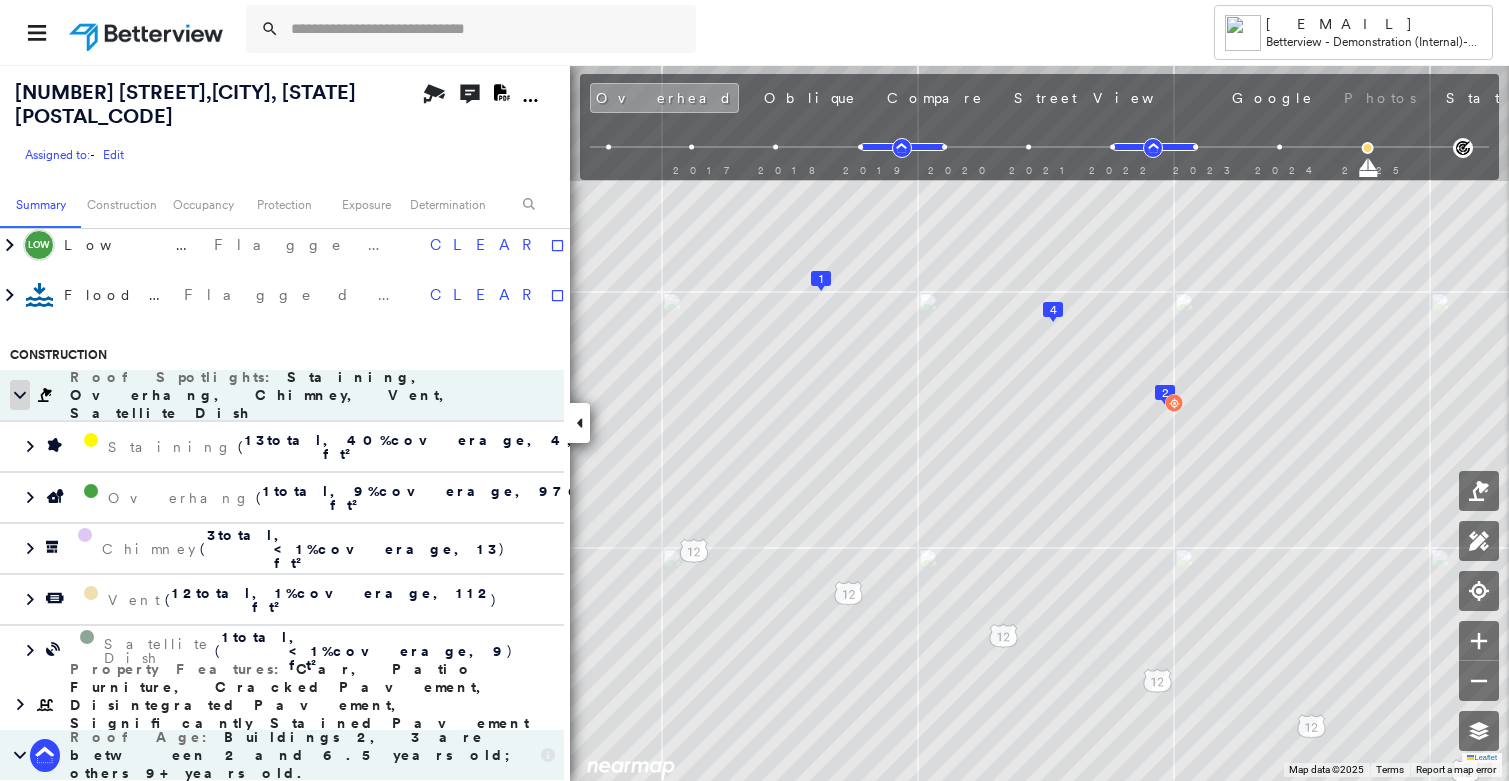 click 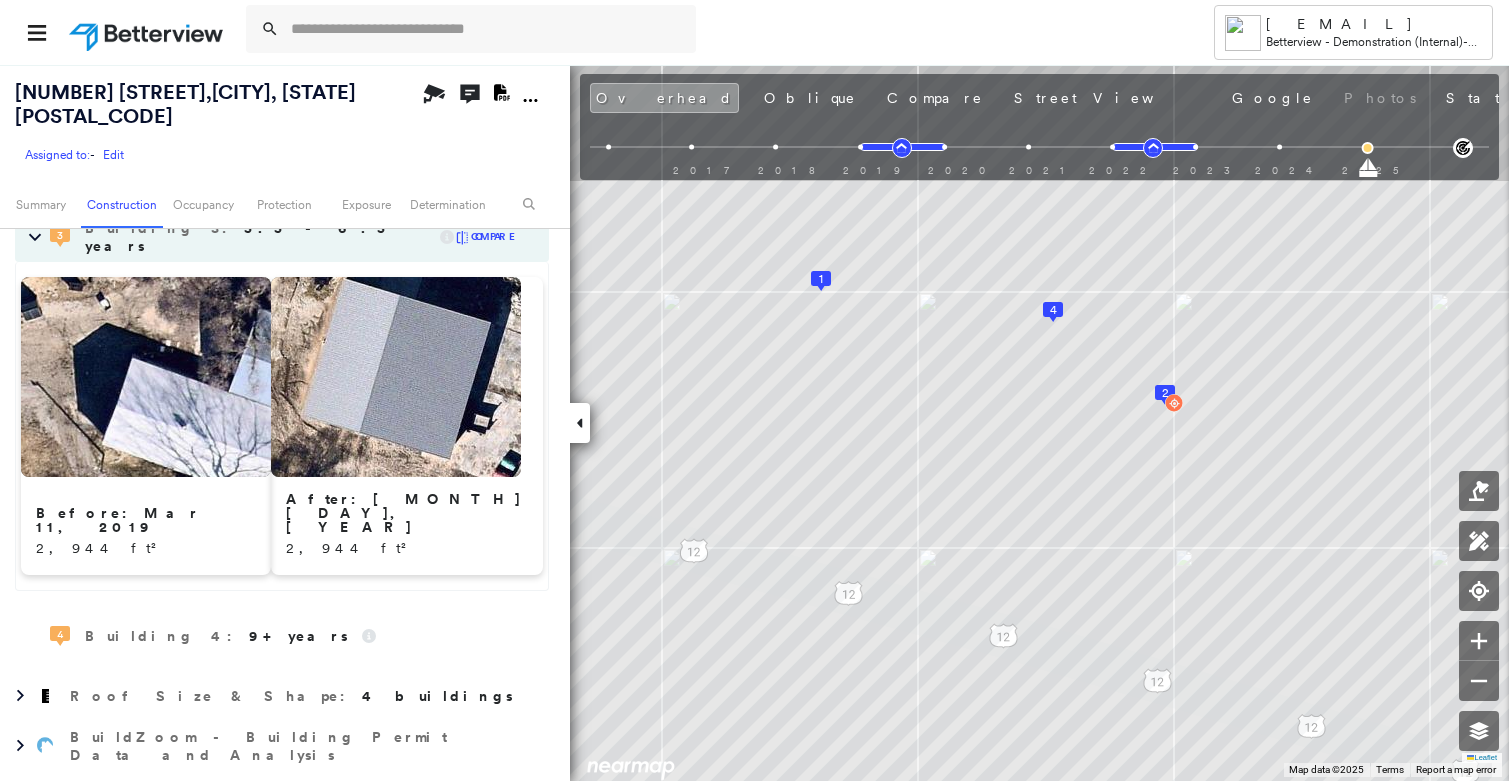 scroll, scrollTop: 1874, scrollLeft: 0, axis: vertical 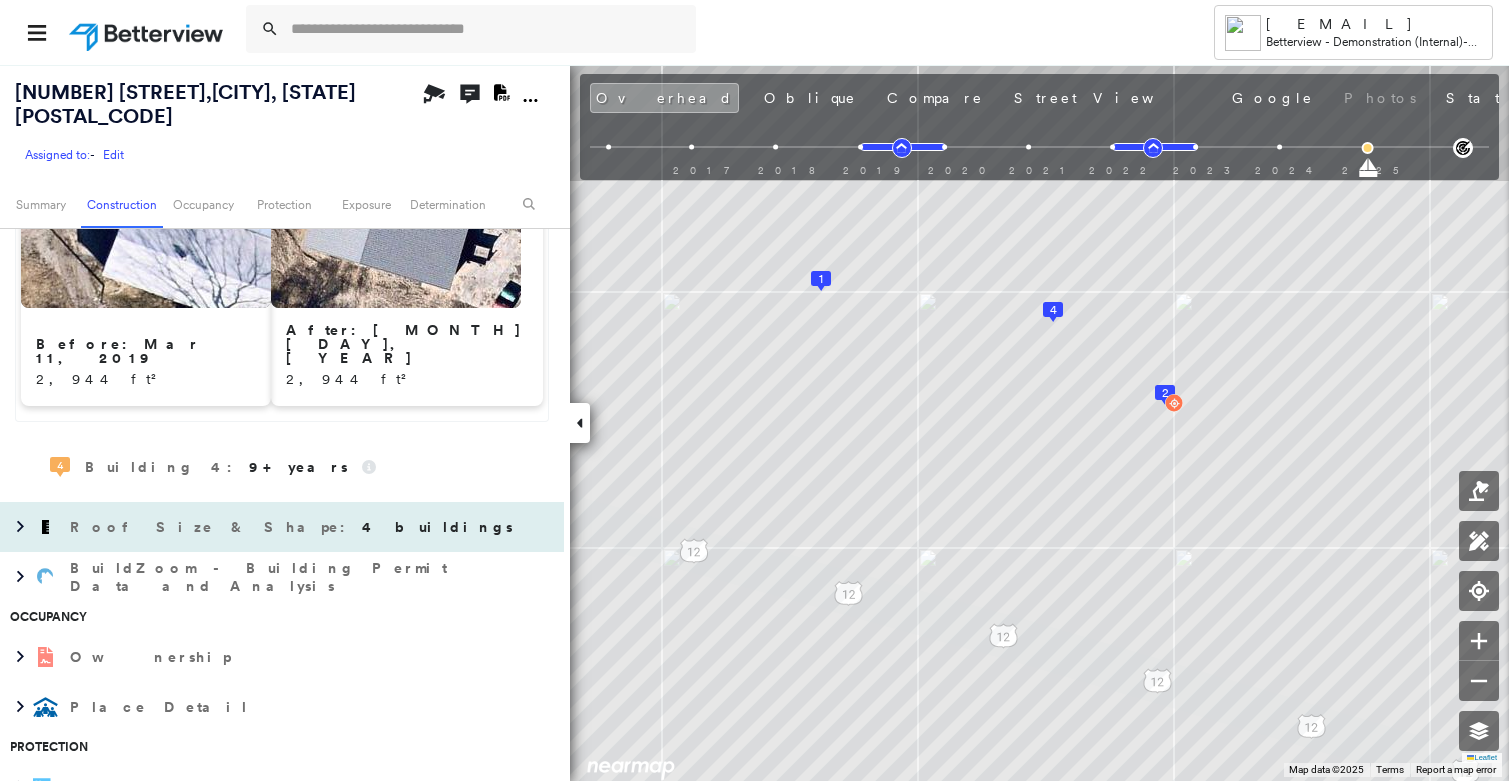 click on "Roof Size & Shape :  4 buildings" at bounding box center (293, 527) 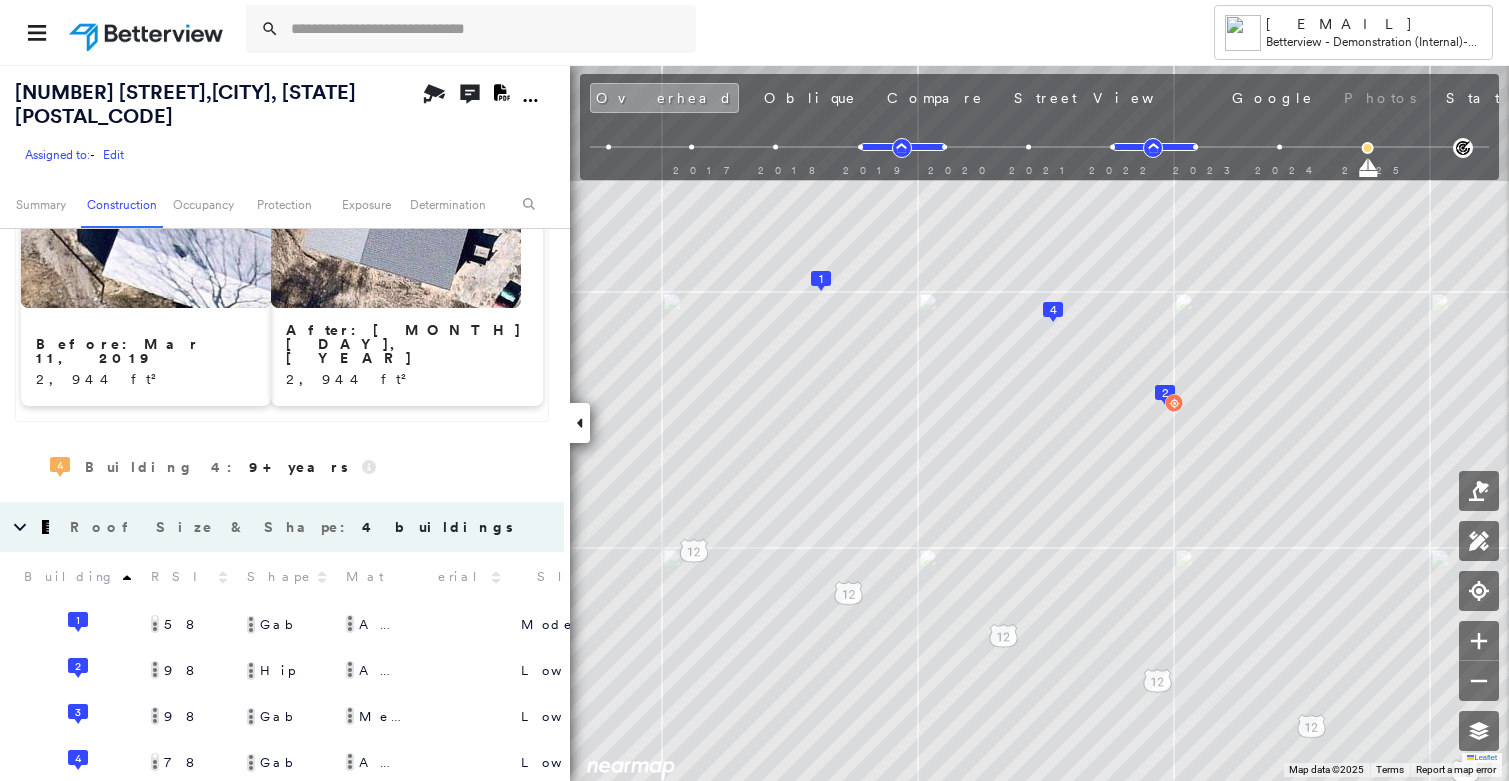click on "Roof Size & Shape :  4 buildings" at bounding box center (293, 527) 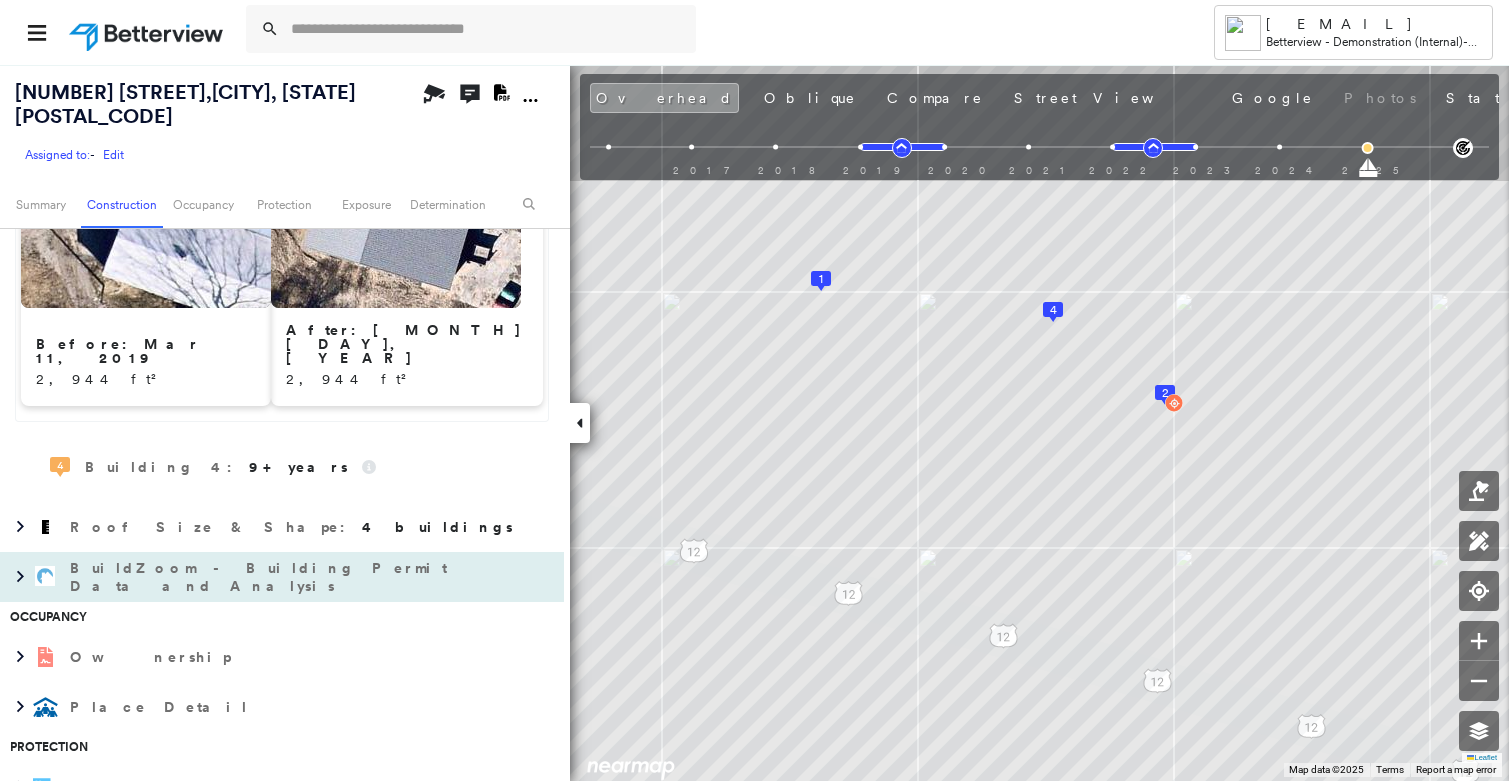click on "BuildZoom - Building Permit Data and Analysis" at bounding box center (262, 577) 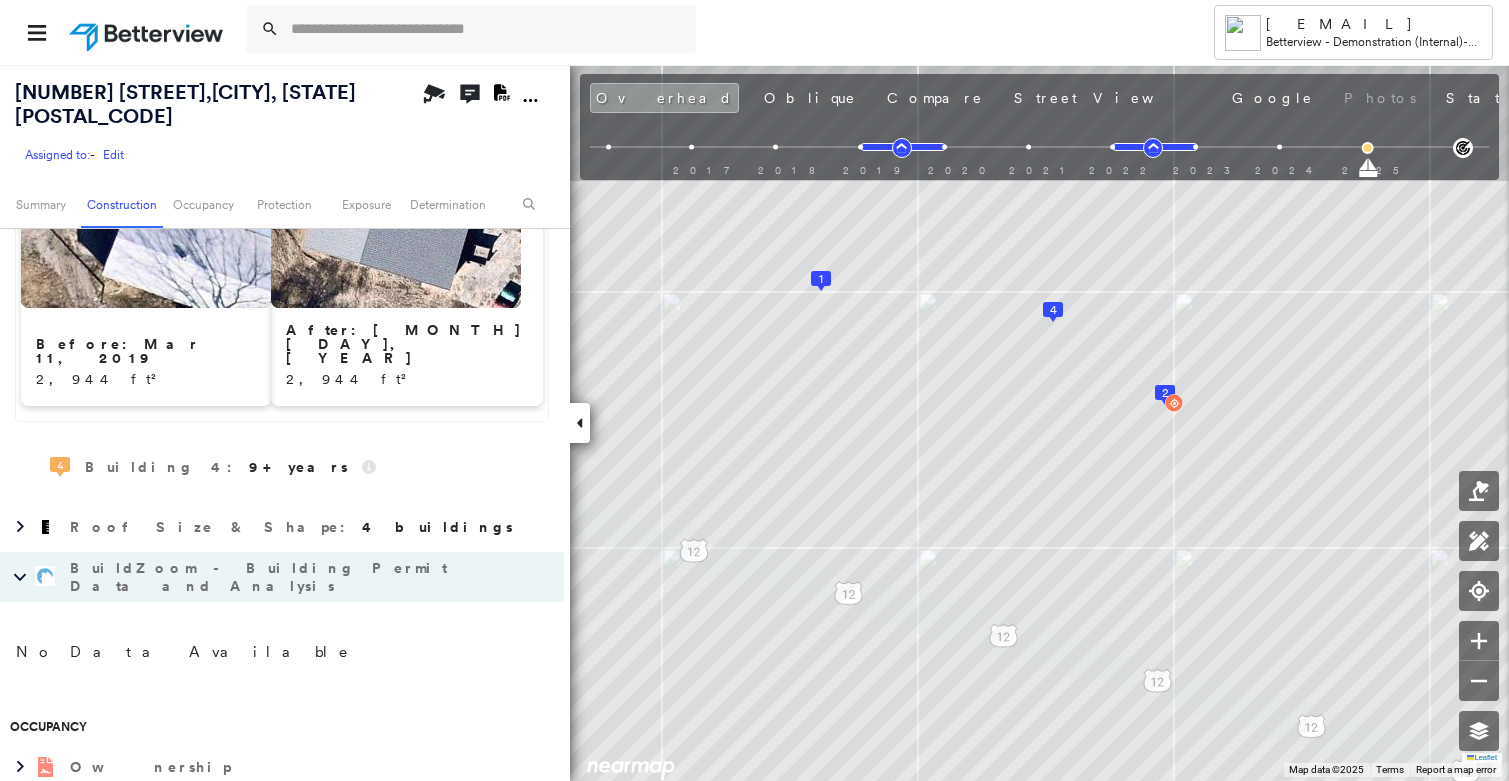 click on "BuildZoom - Building Permit Data and Analysis" at bounding box center (242, 577) 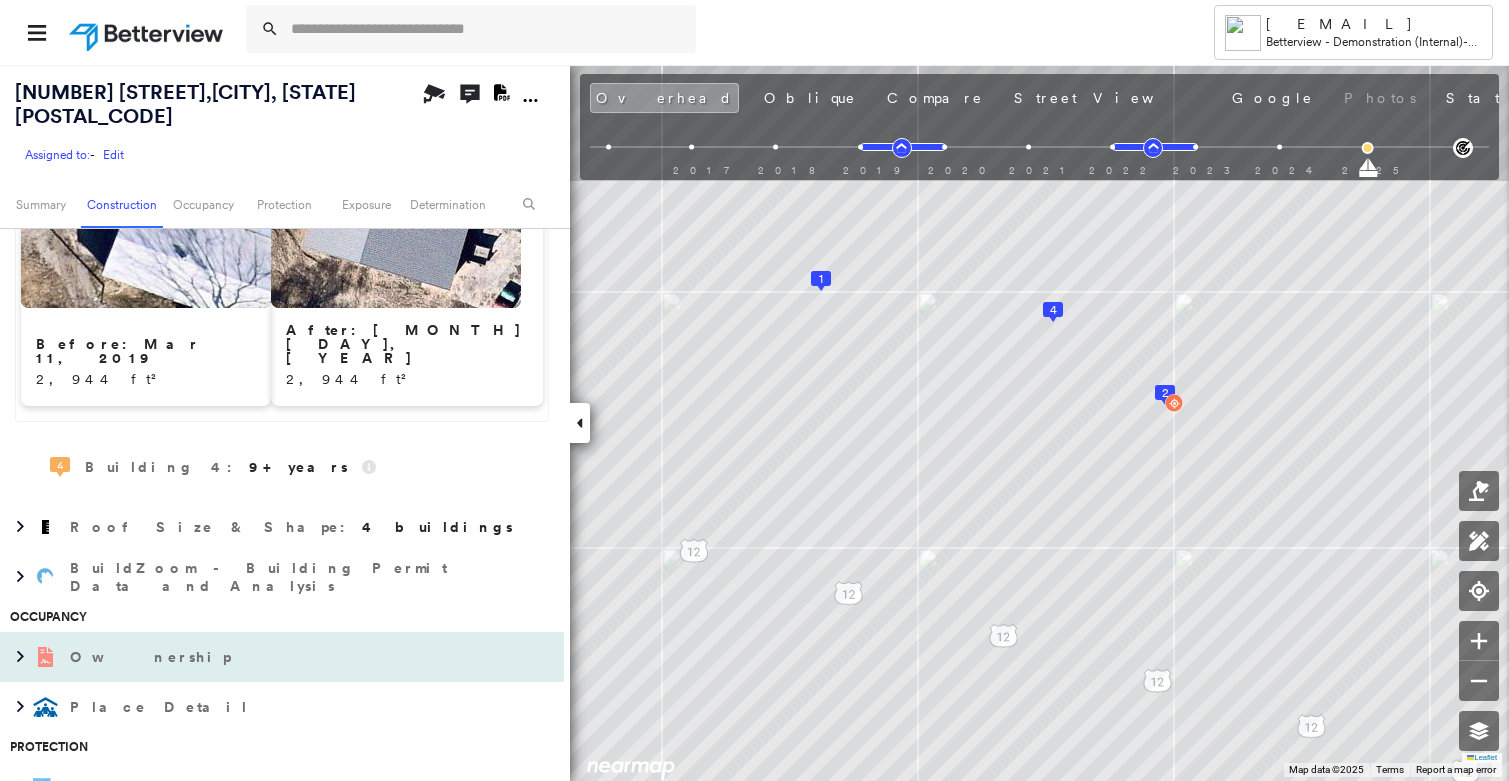 click on "Ownership" at bounding box center (152, 657) 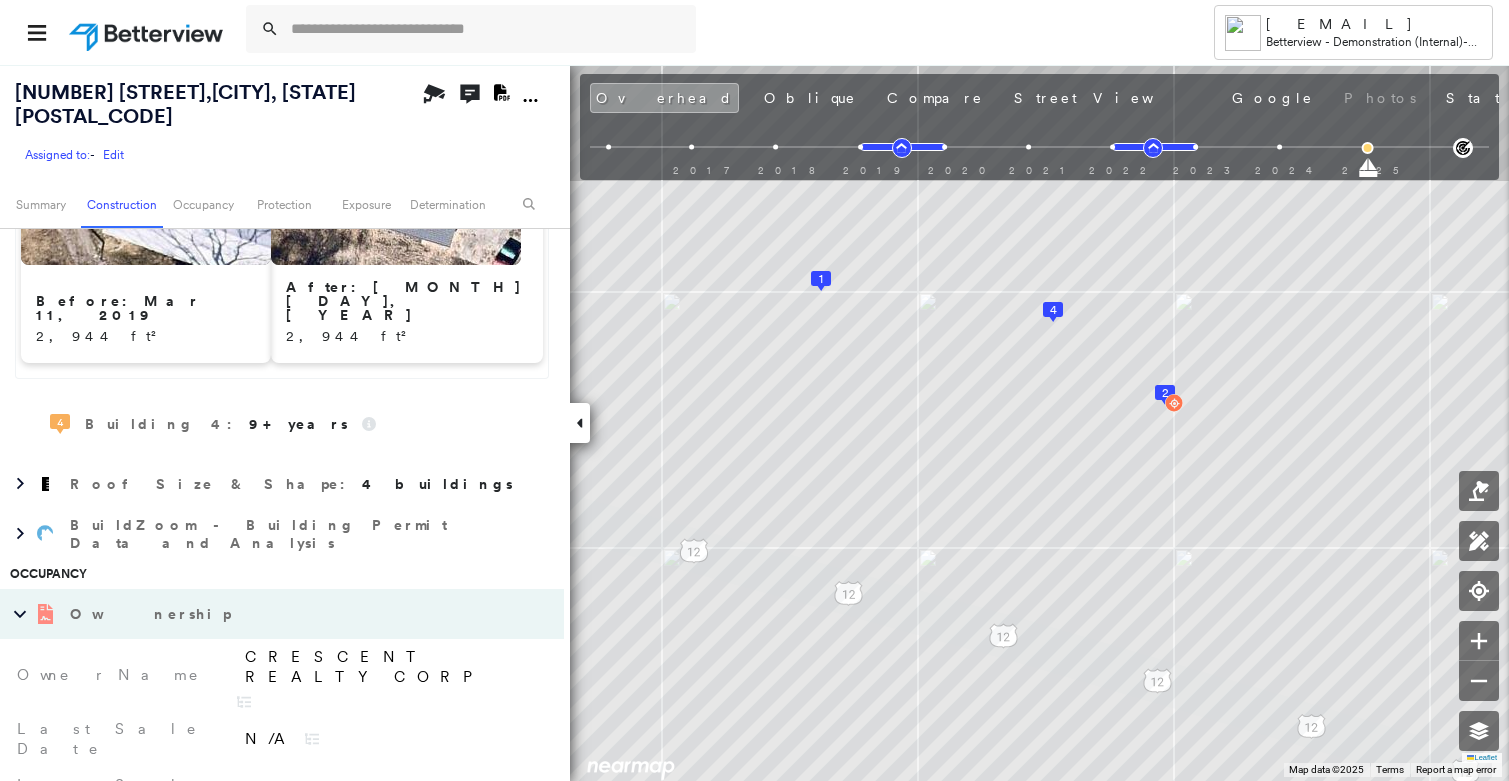 scroll, scrollTop: 1968, scrollLeft: 0, axis: vertical 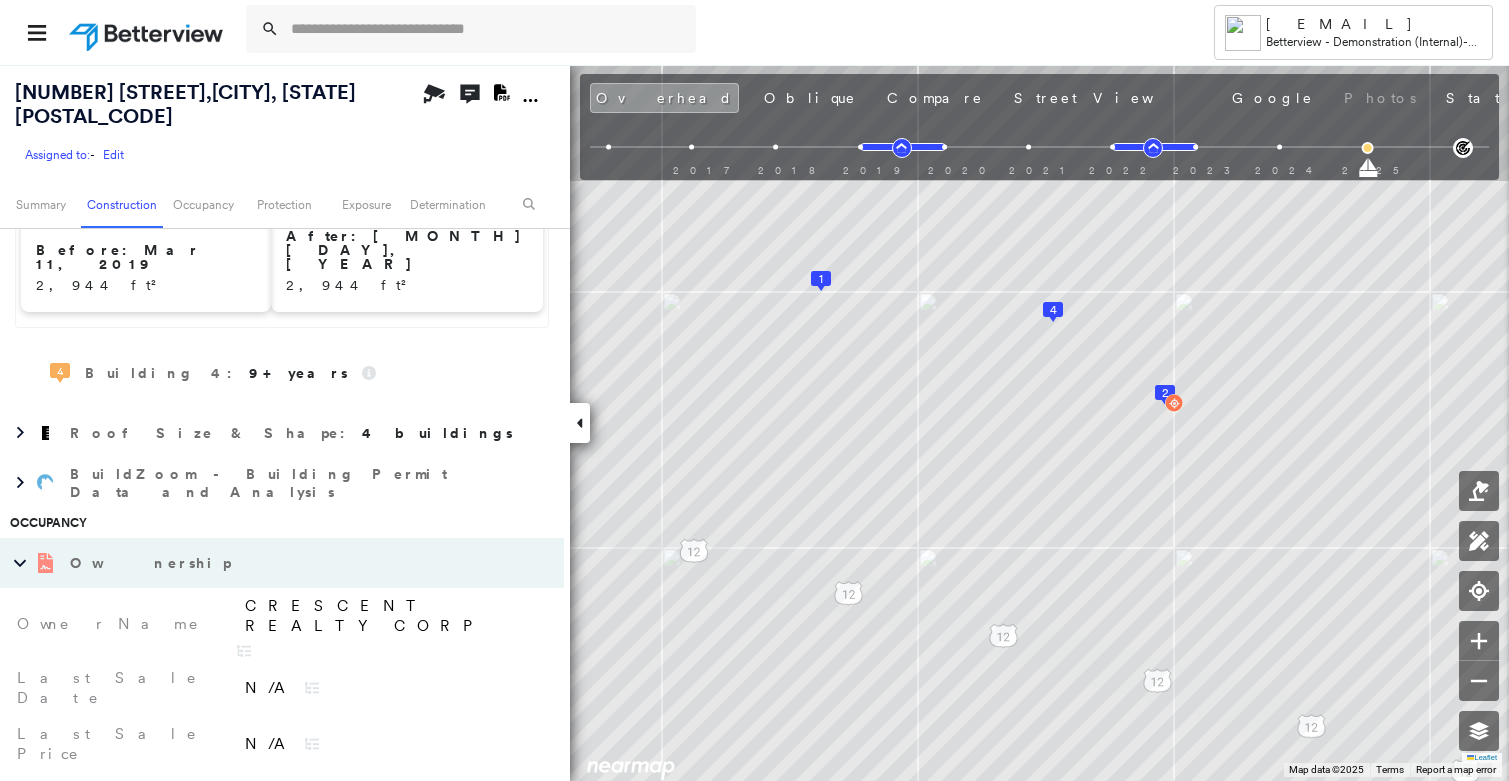 click on "Ownership" at bounding box center (152, 563) 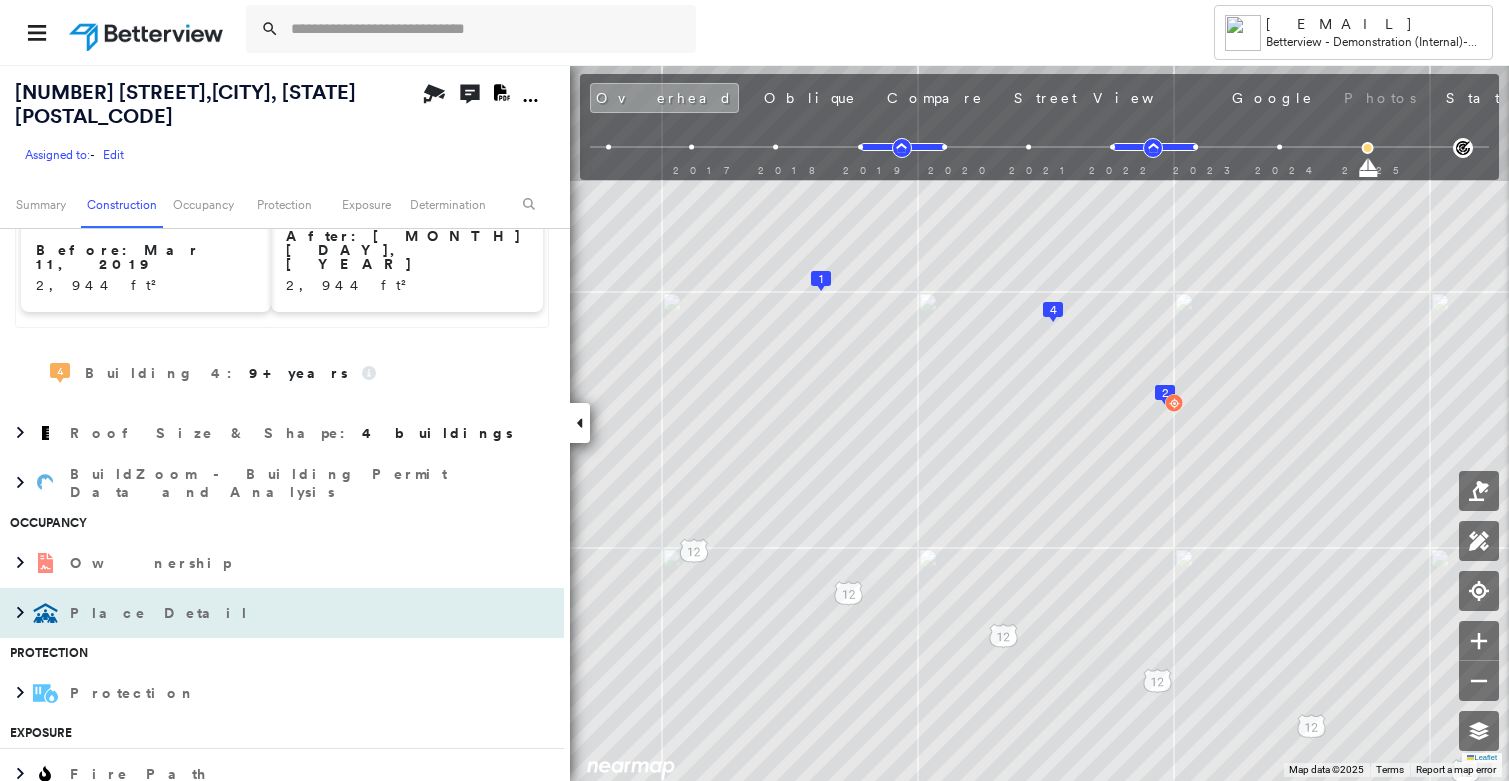 click on "Place Detail" at bounding box center (161, 613) 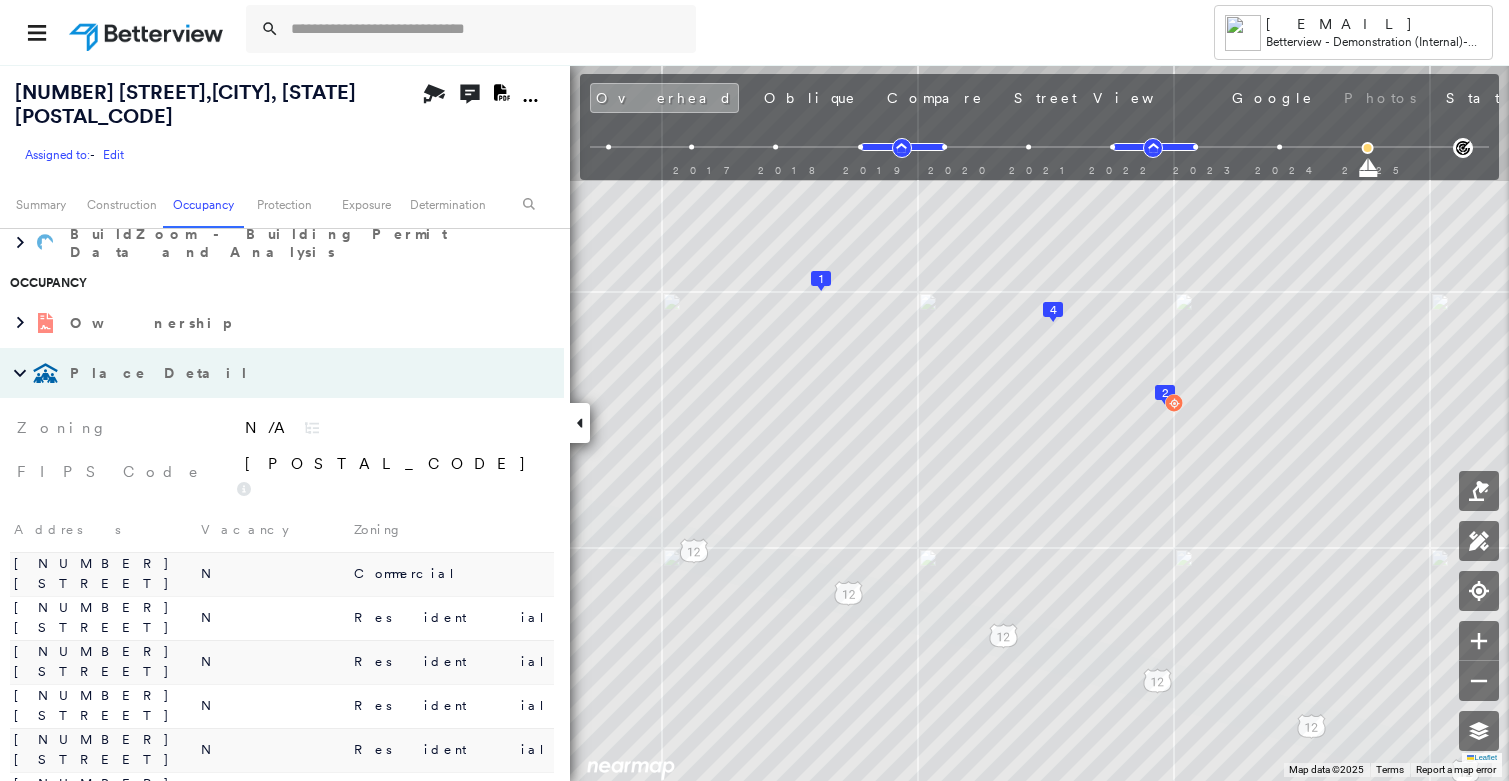 scroll, scrollTop: 2207, scrollLeft: 0, axis: vertical 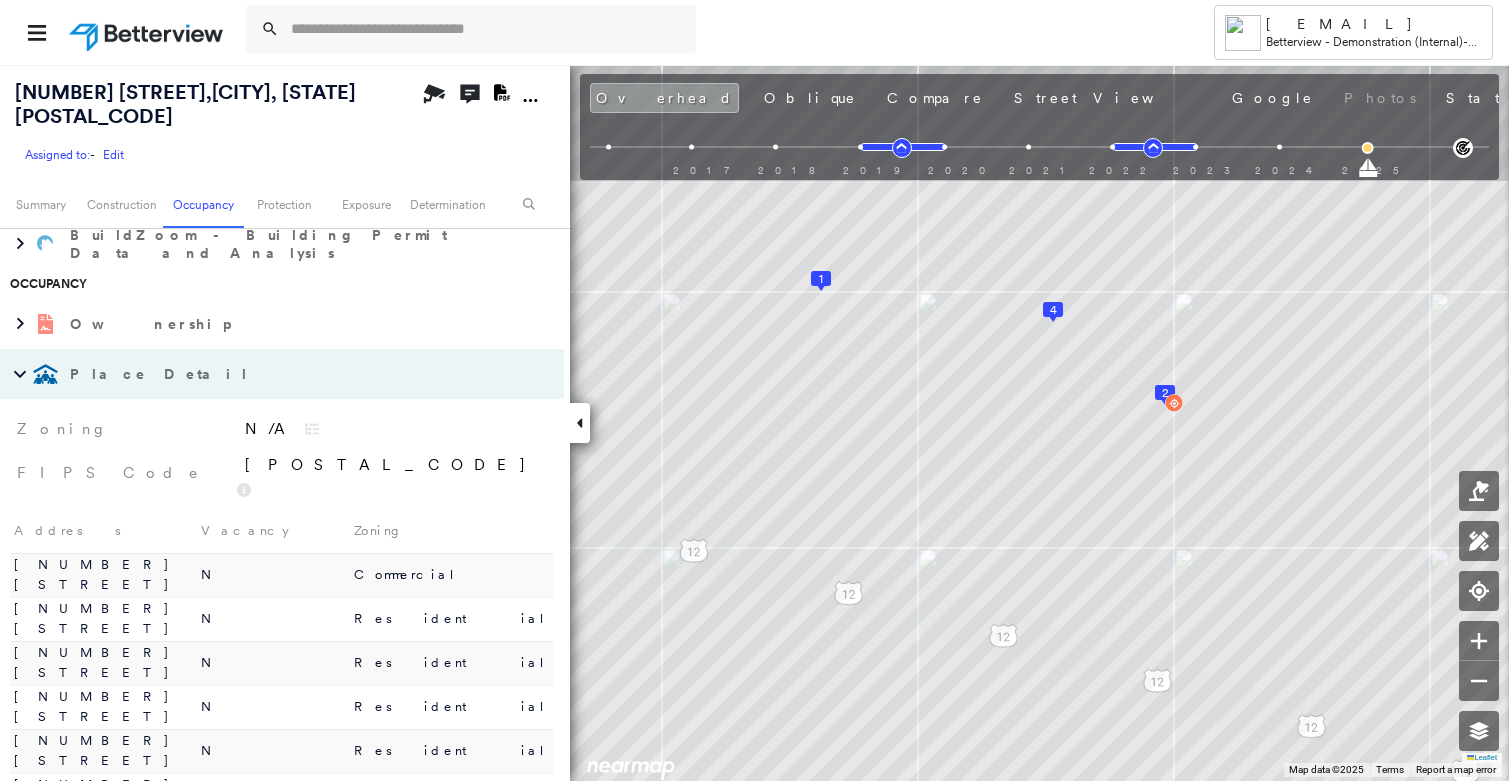 click on "Place Detail" at bounding box center (161, 374) 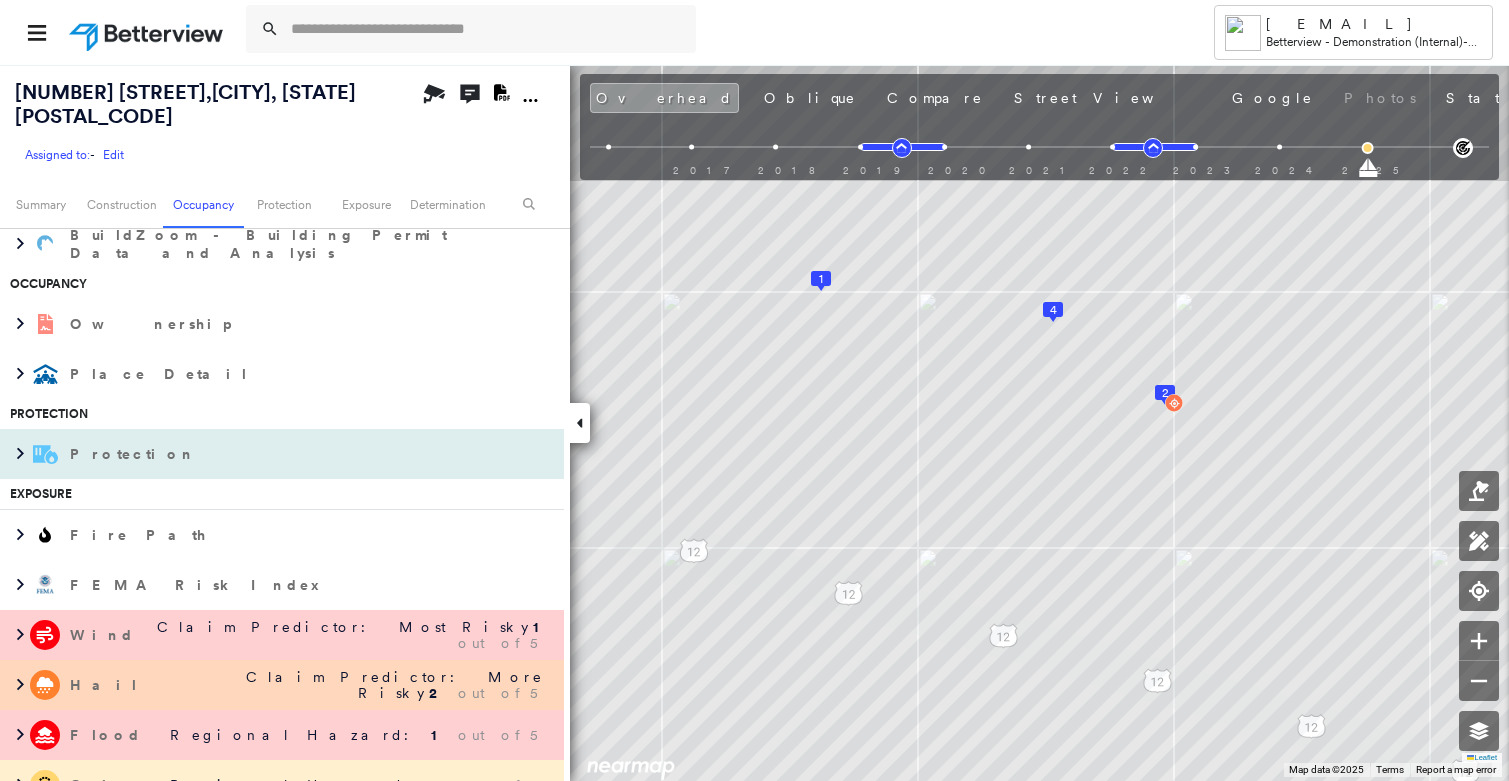 click on "Protection" at bounding box center [262, 454] 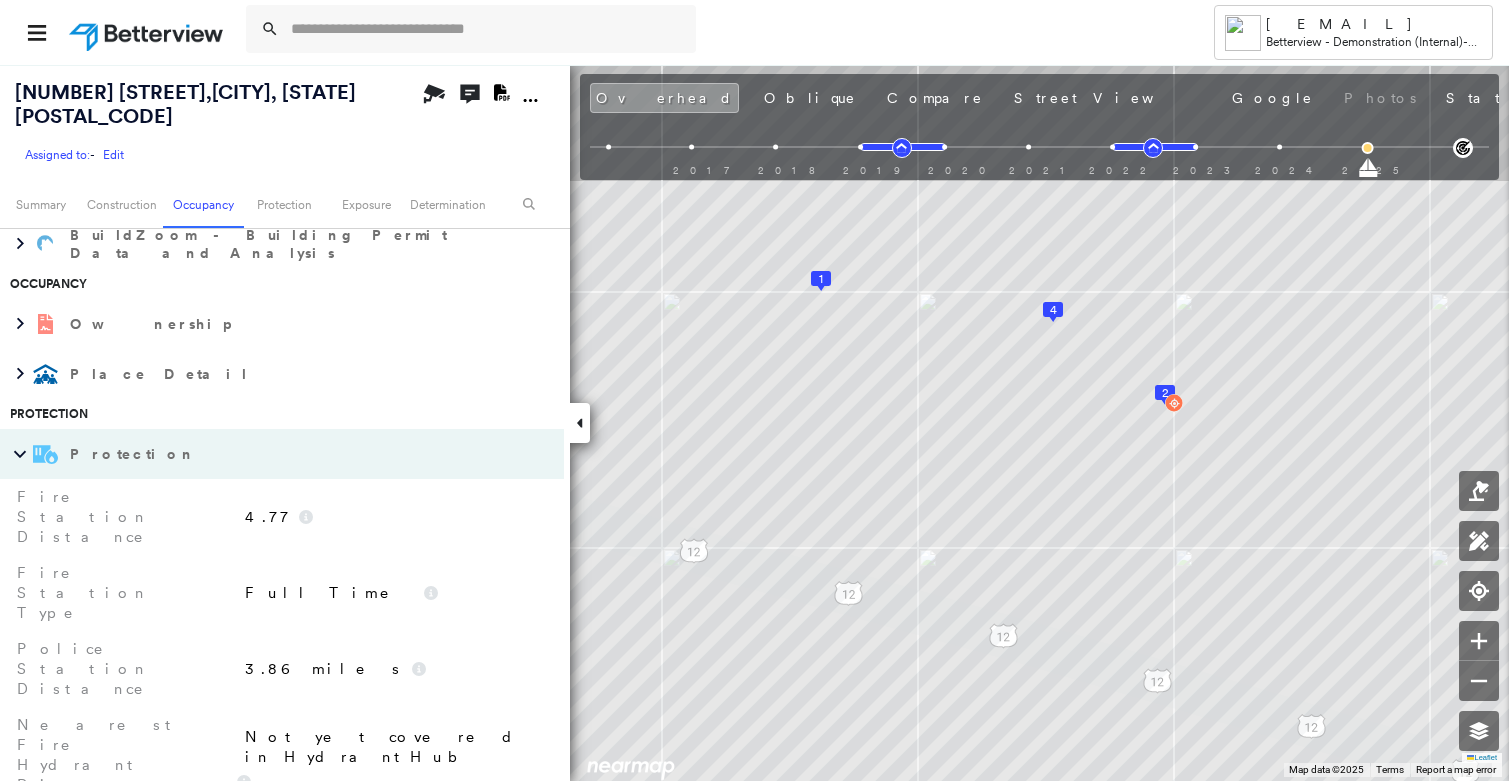 click on "Protection" at bounding box center [135, 454] 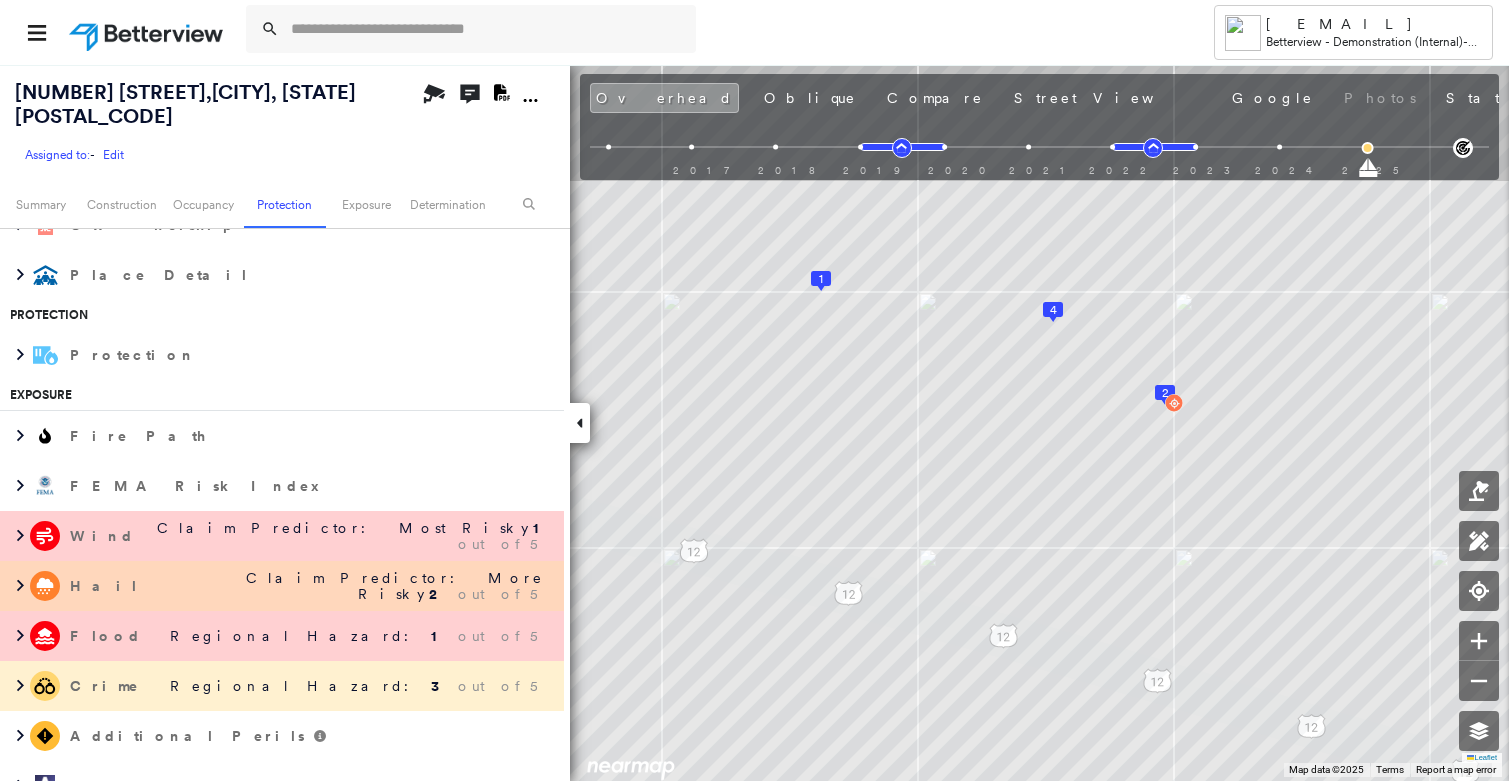 scroll, scrollTop: 2308, scrollLeft: 0, axis: vertical 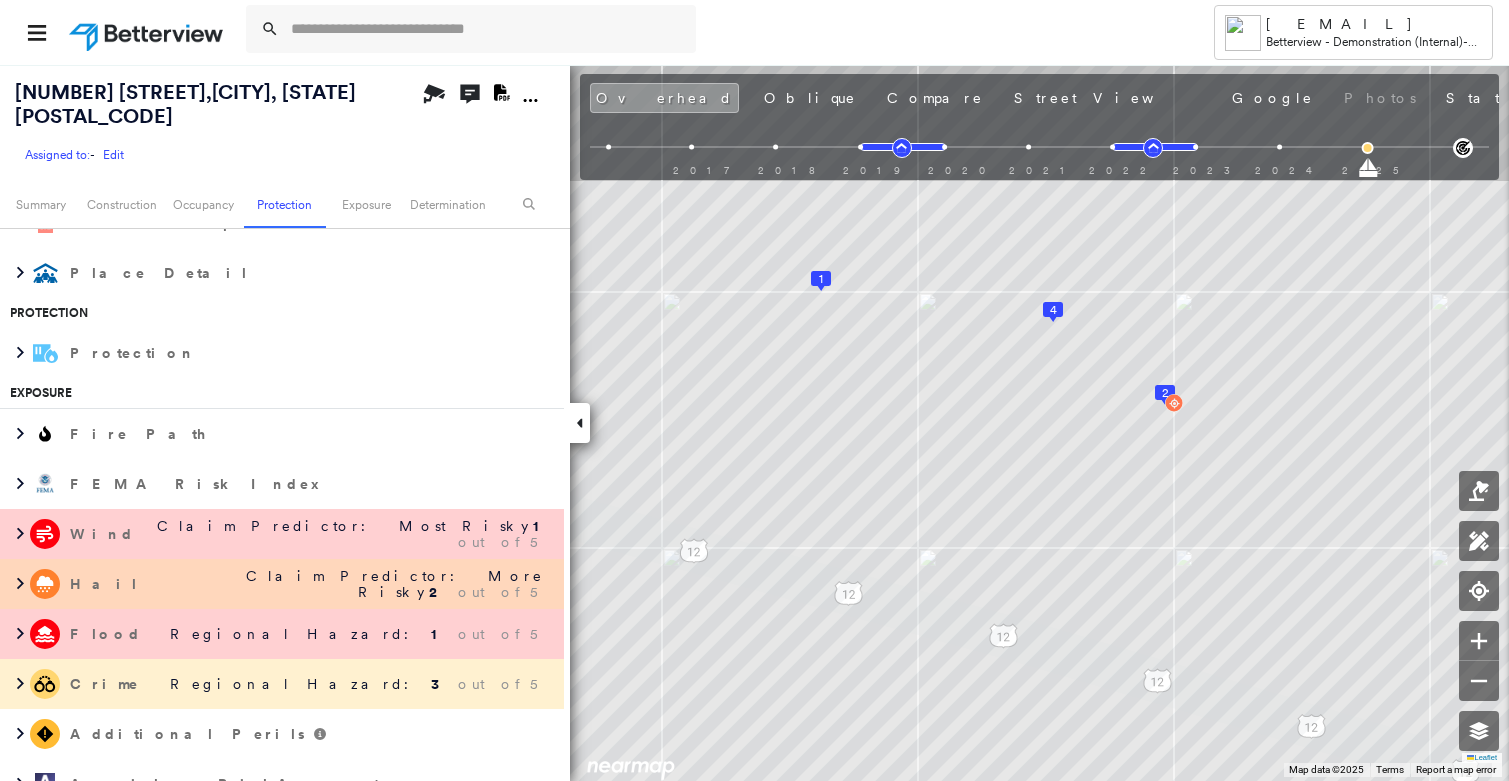 click on "Claim Predictor: Most Risky 1   out of  5" at bounding box center [349, 534] 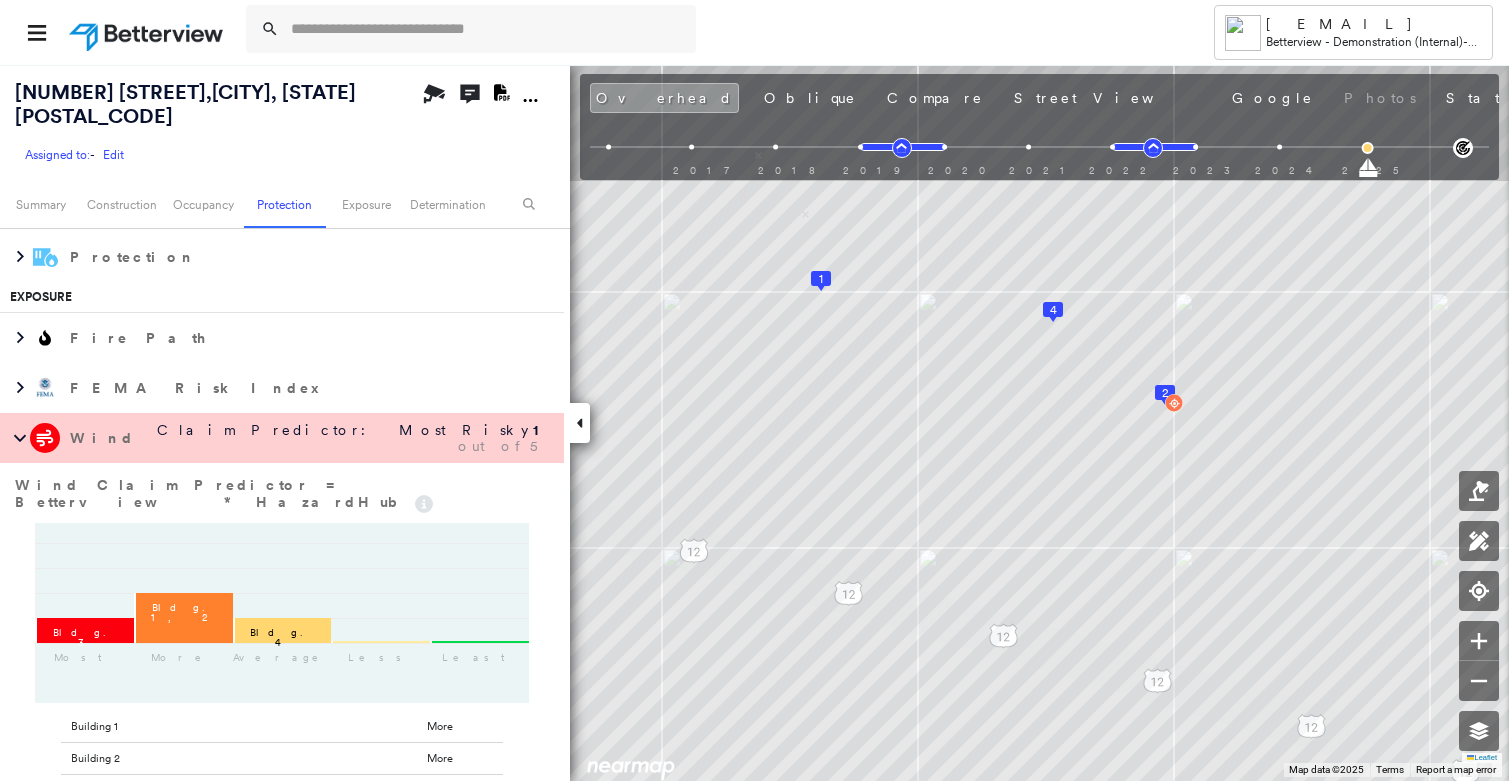 scroll, scrollTop: 2406, scrollLeft: 0, axis: vertical 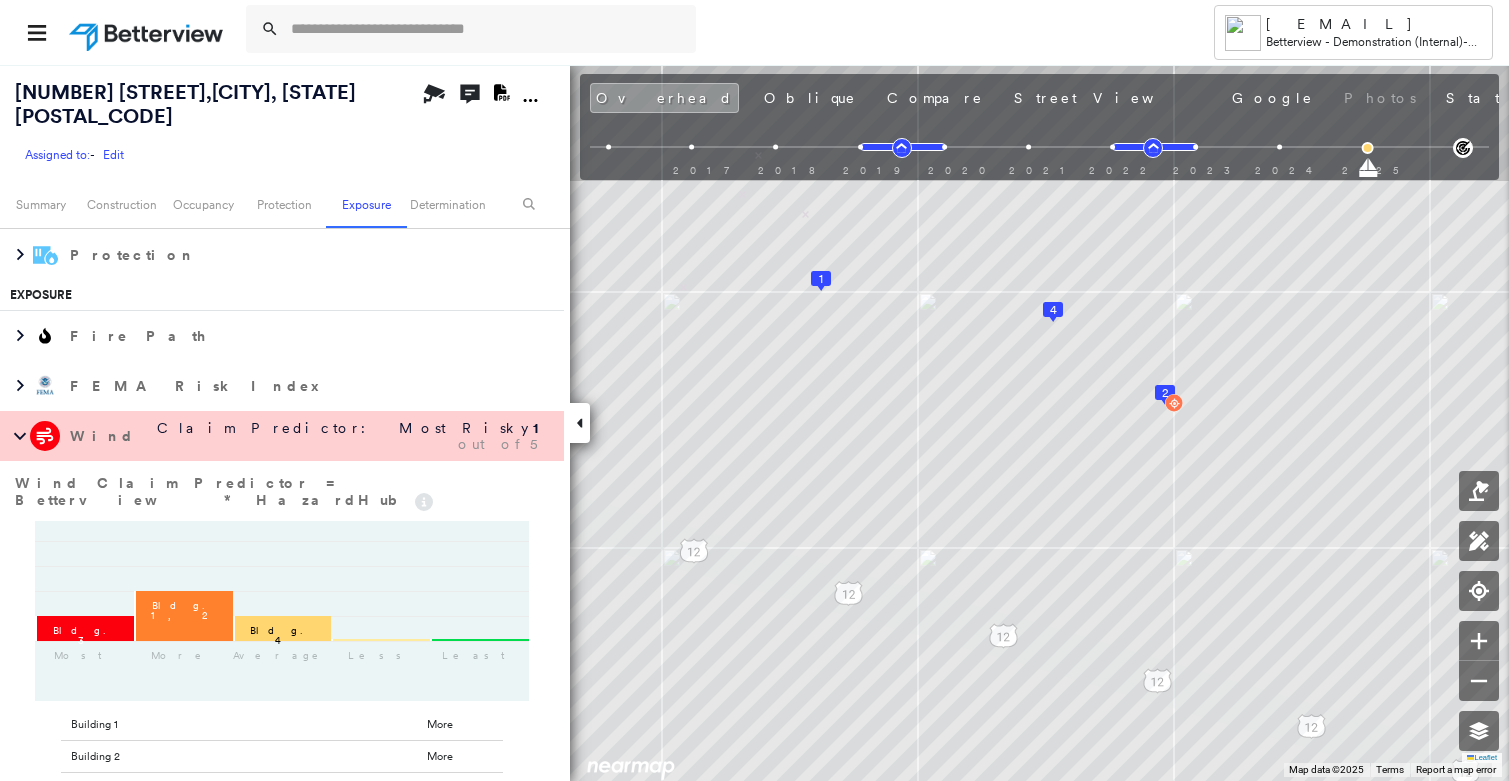 click on "[MONTH] [DAY], [YEAR]" at bounding box center [1772, 100] 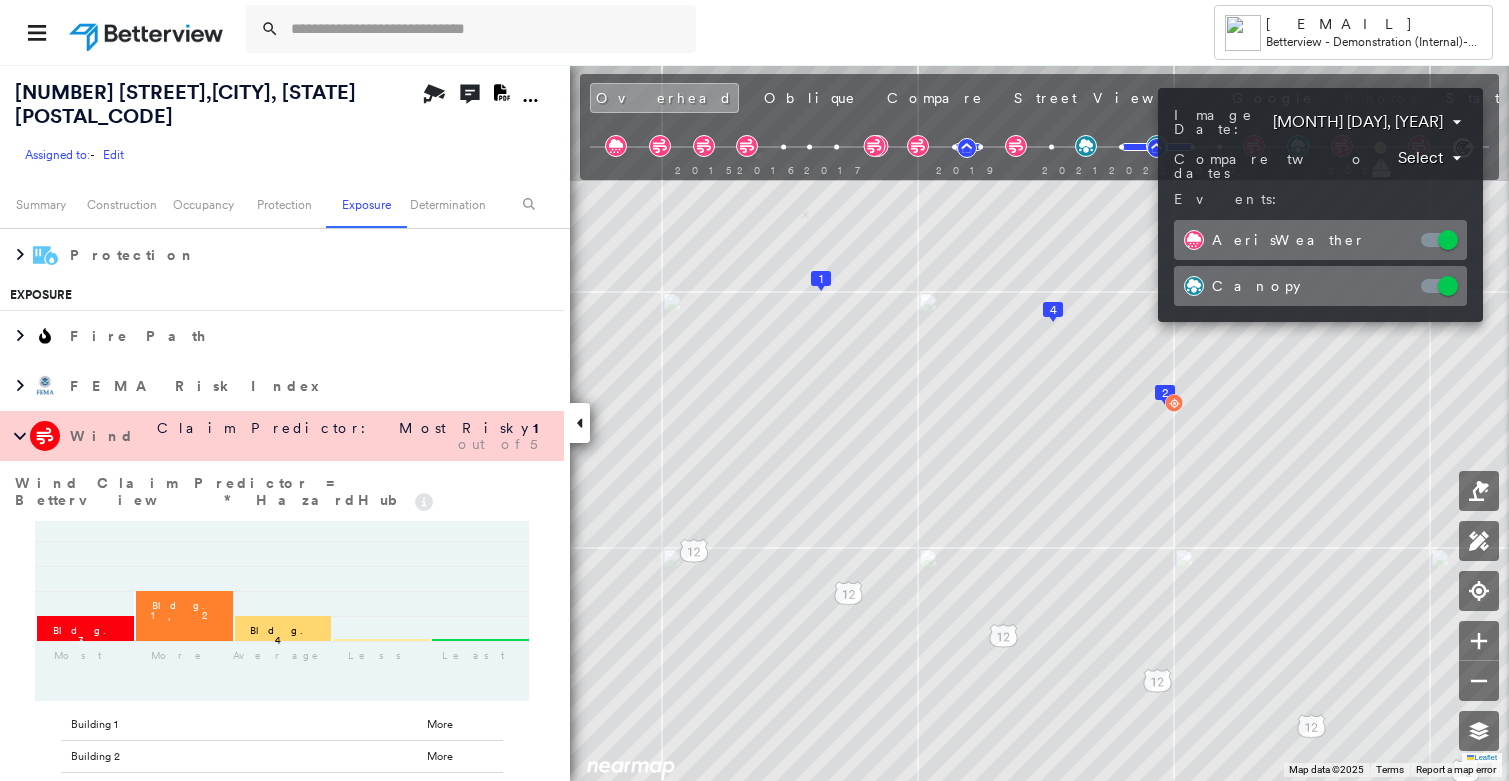 click at bounding box center (754, 390) 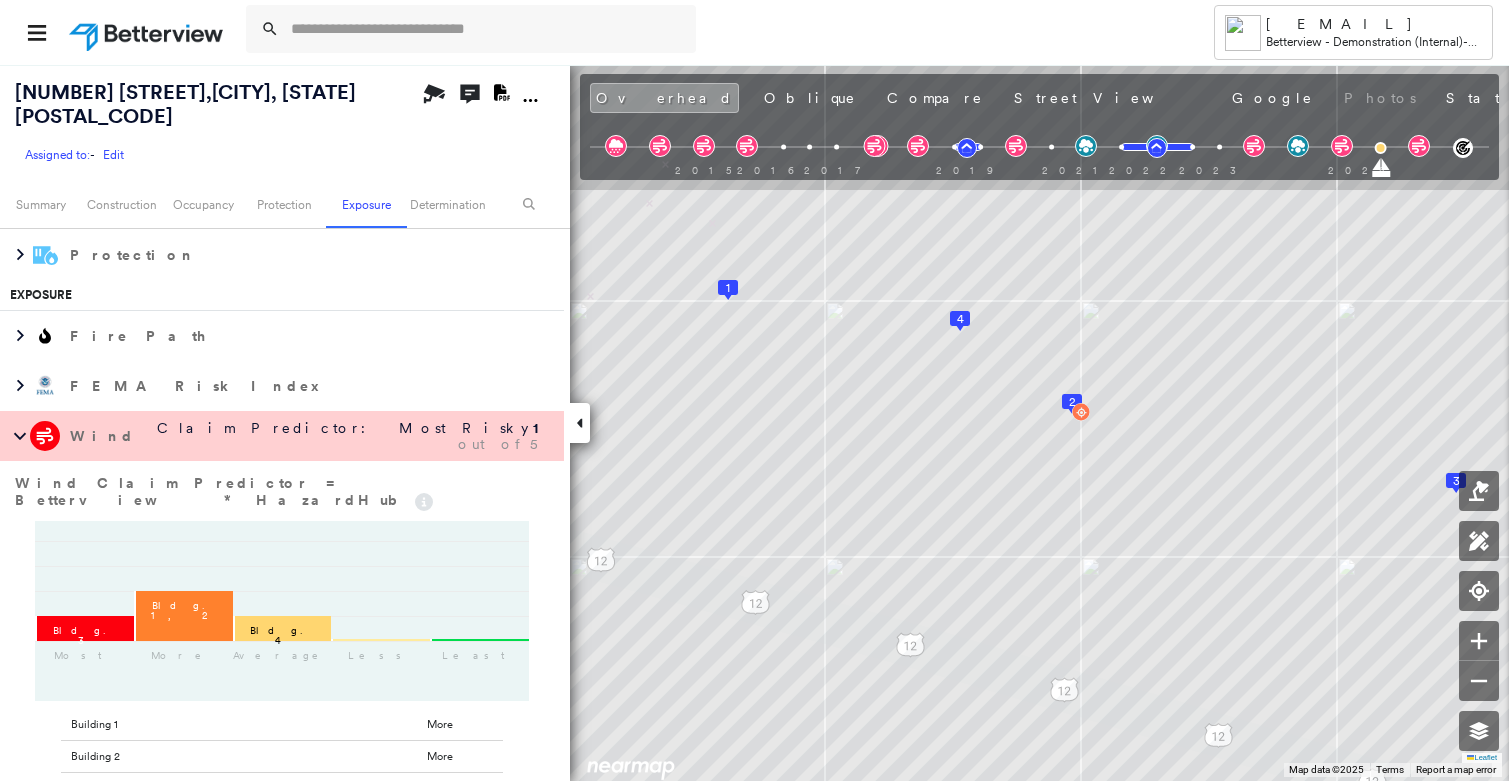 click on "Claim Predictor: Most Risky 1   out of  5" at bounding box center (349, 436) 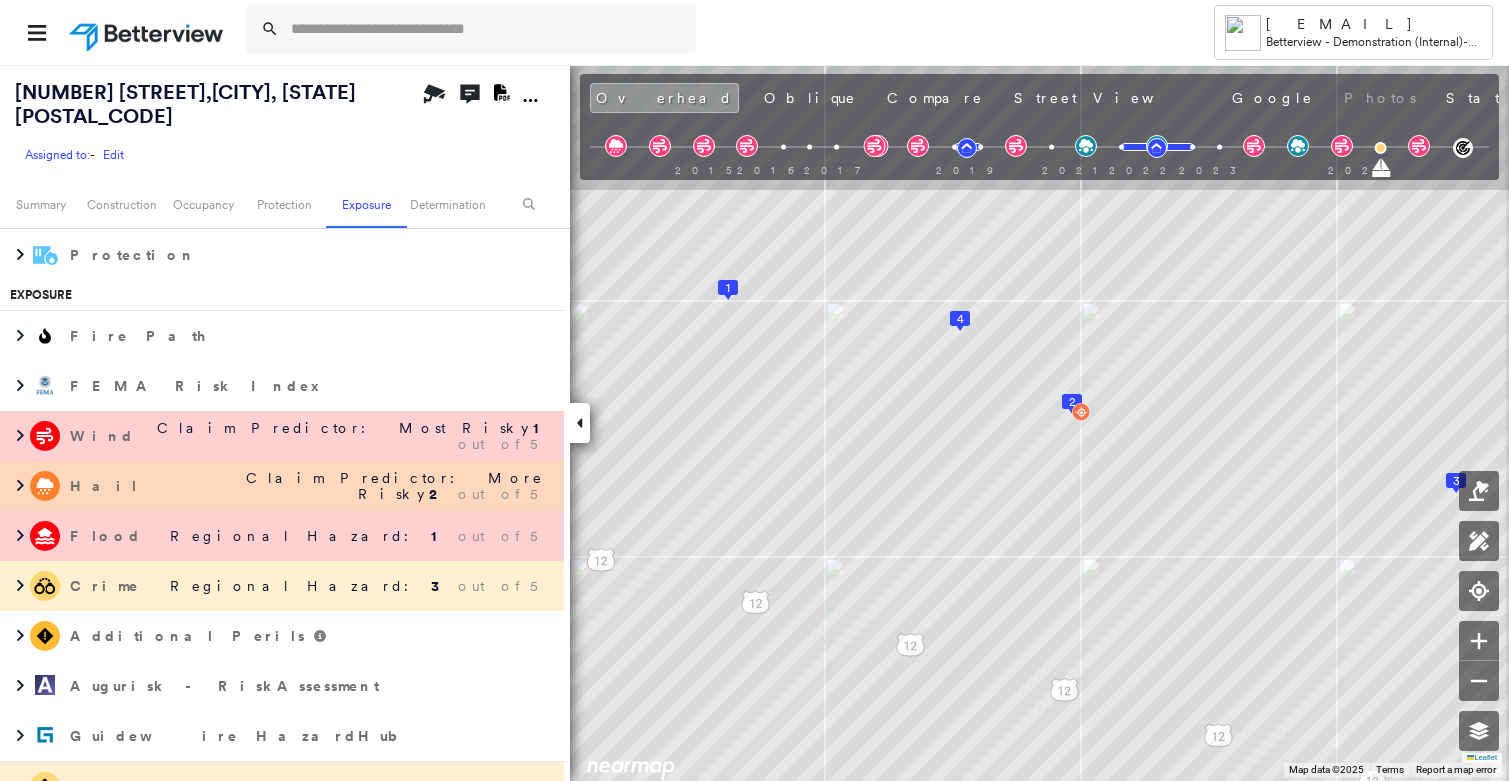 click on "Claim Predictor: More Risky 2   out of  5" at bounding box center [351, 486] 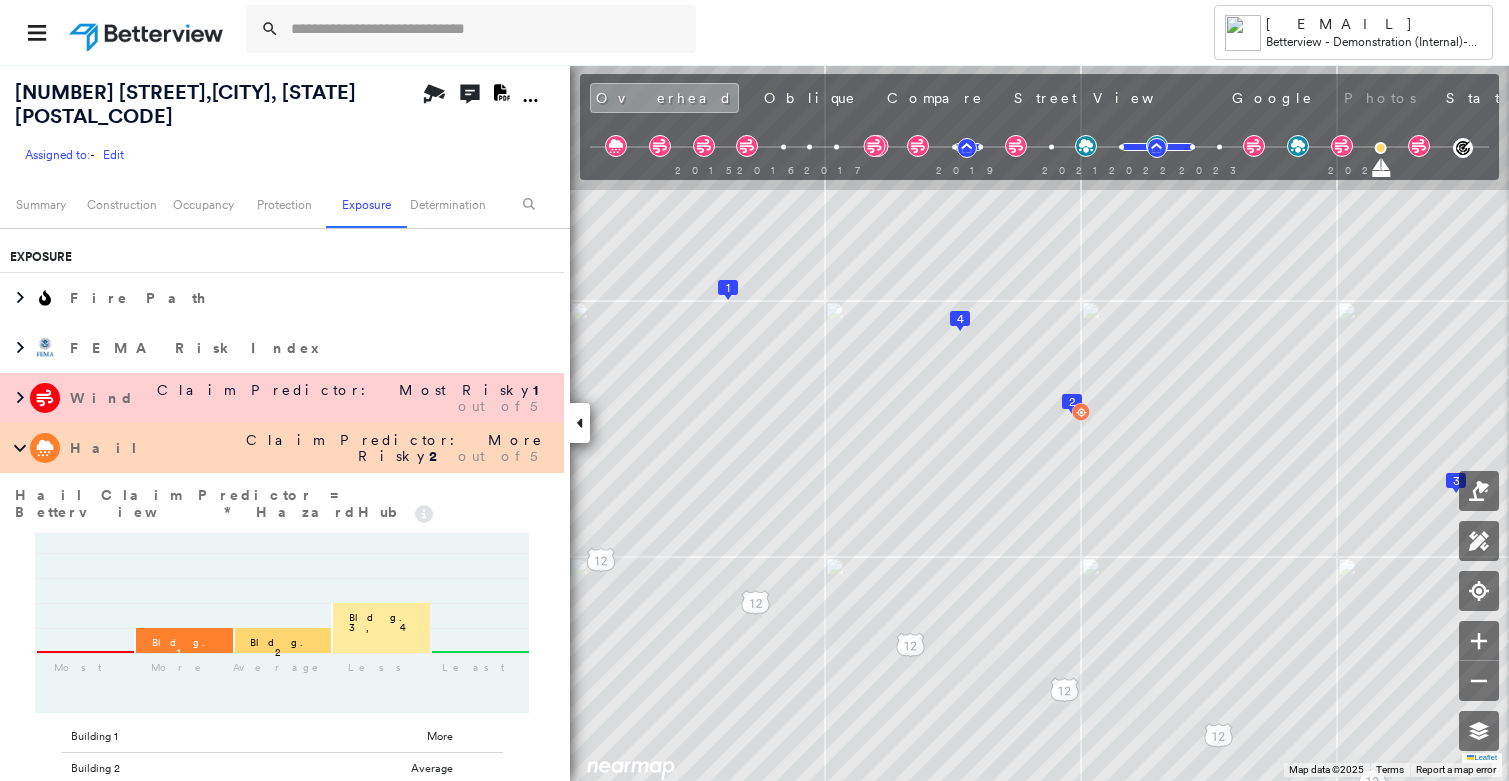 scroll, scrollTop: 2506, scrollLeft: 0, axis: vertical 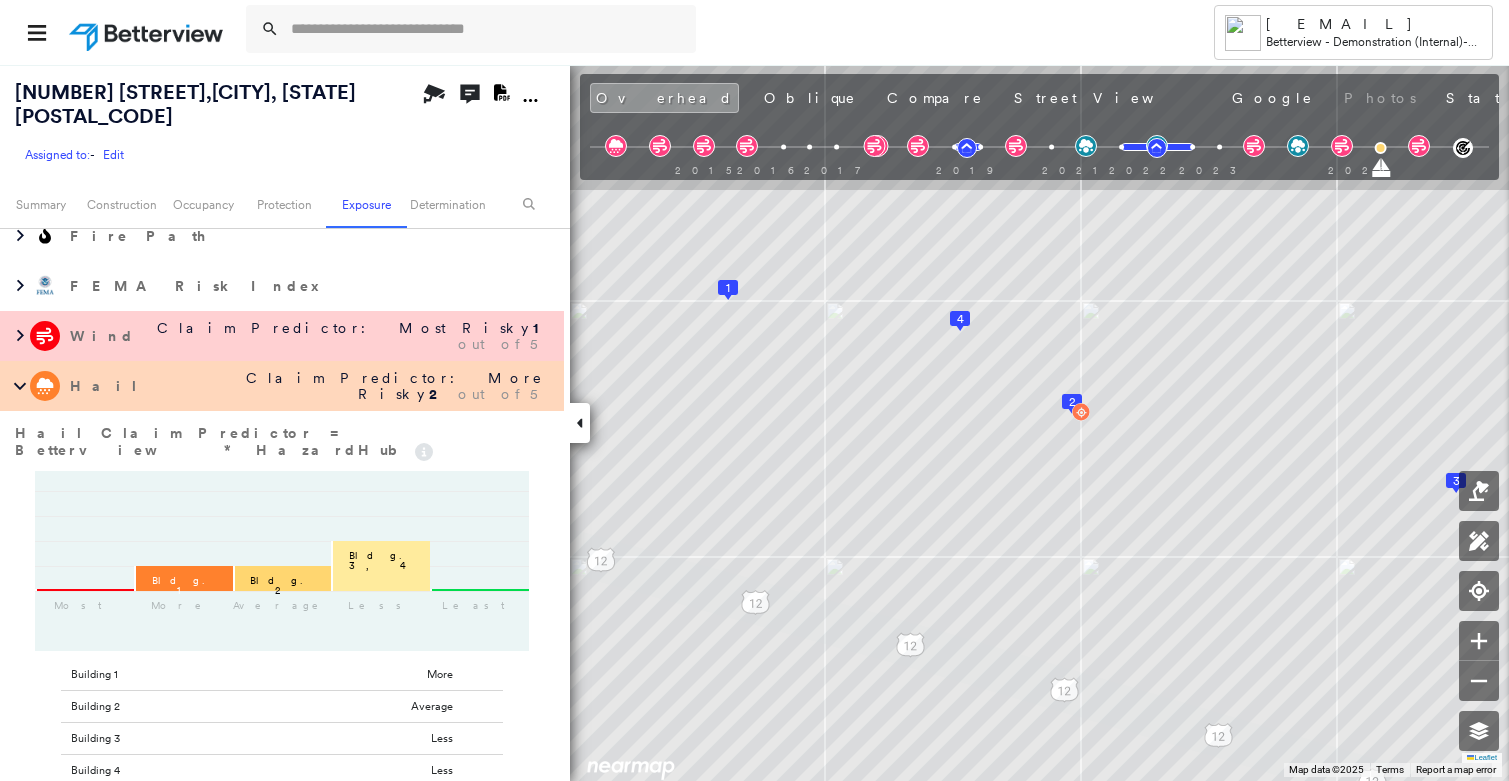 click on "Hail Claim Predictor: More Risky 2   out of  5" at bounding box center [282, 386] 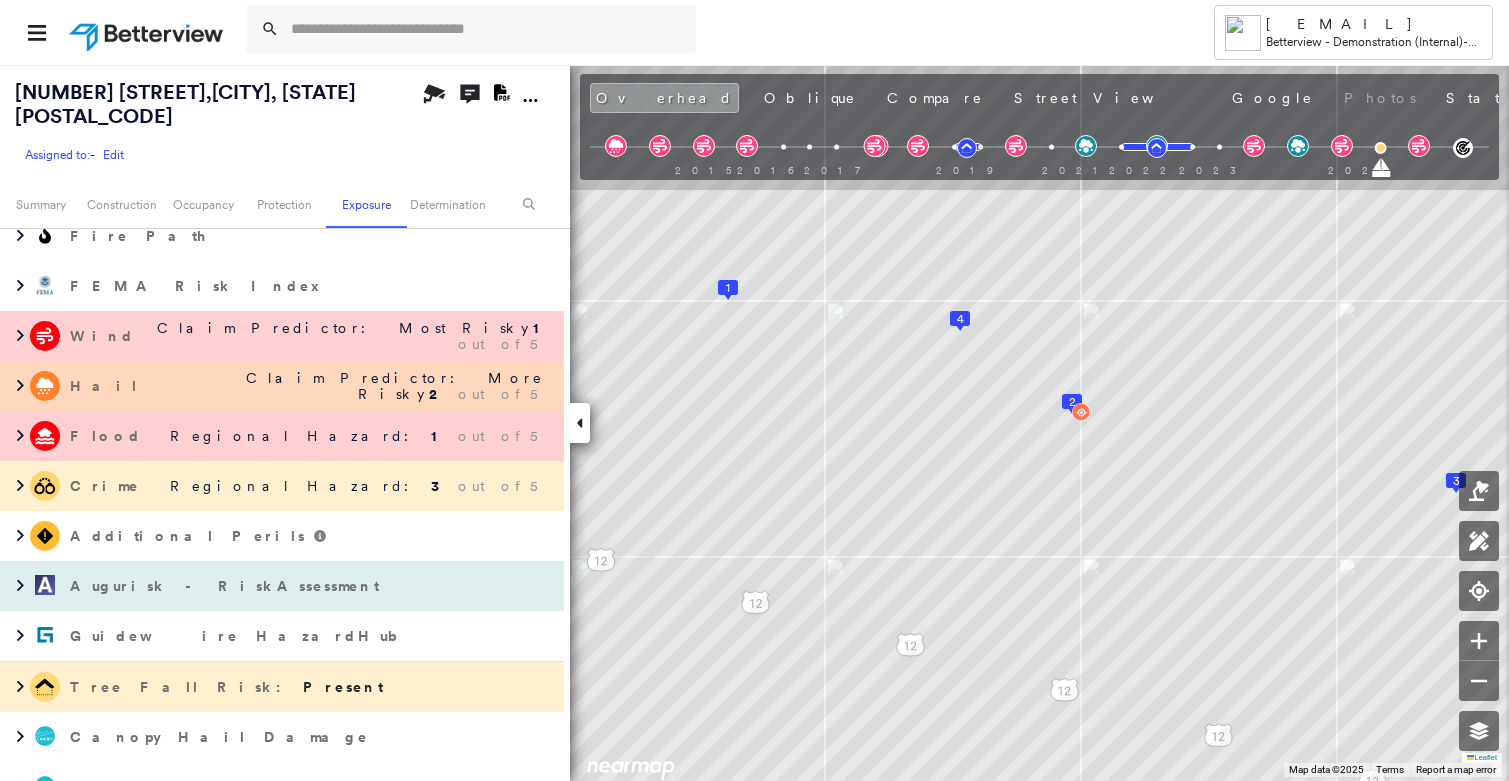 click on "Augurisk - RiskAssessment" at bounding box center [262, 586] 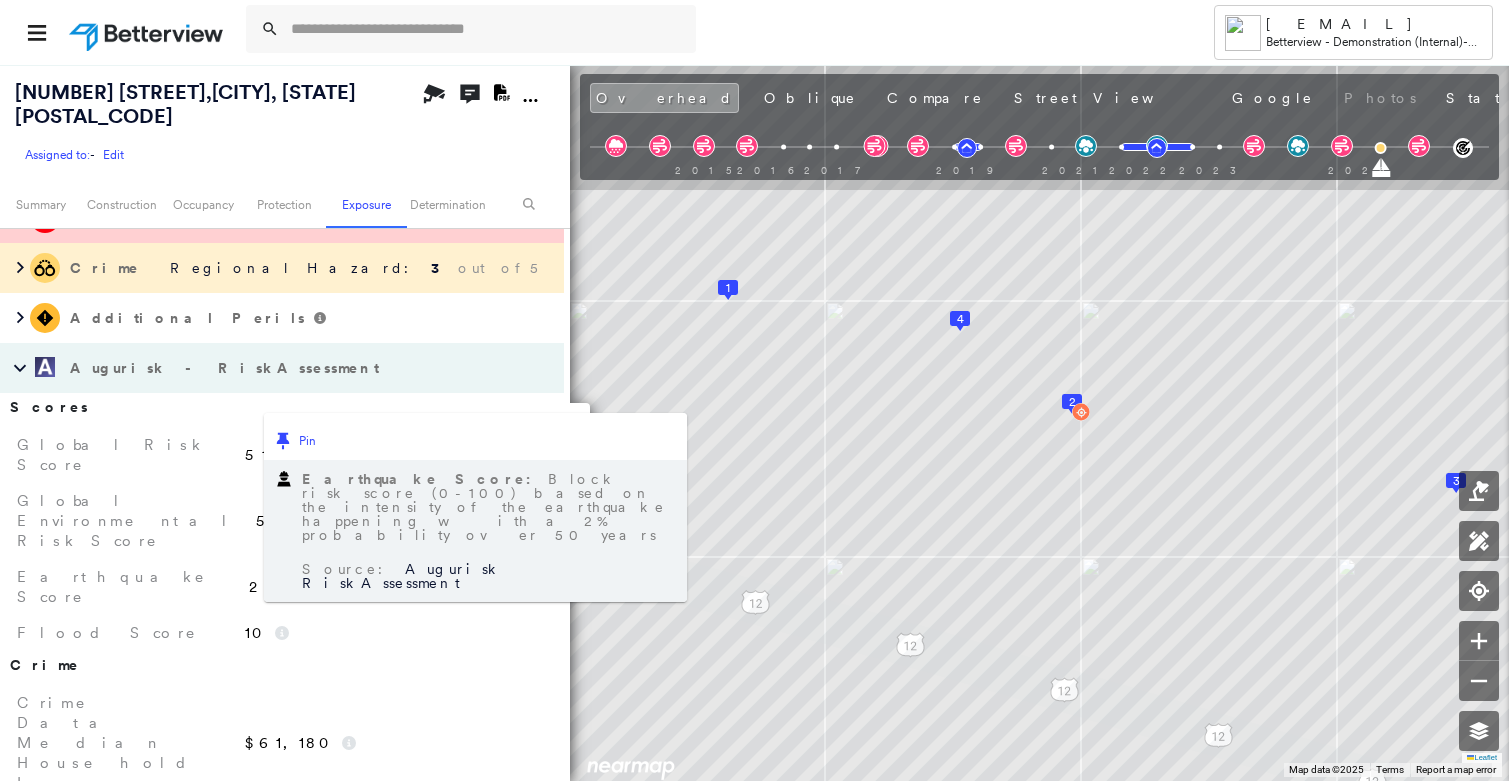 scroll, scrollTop: 2728, scrollLeft: 0, axis: vertical 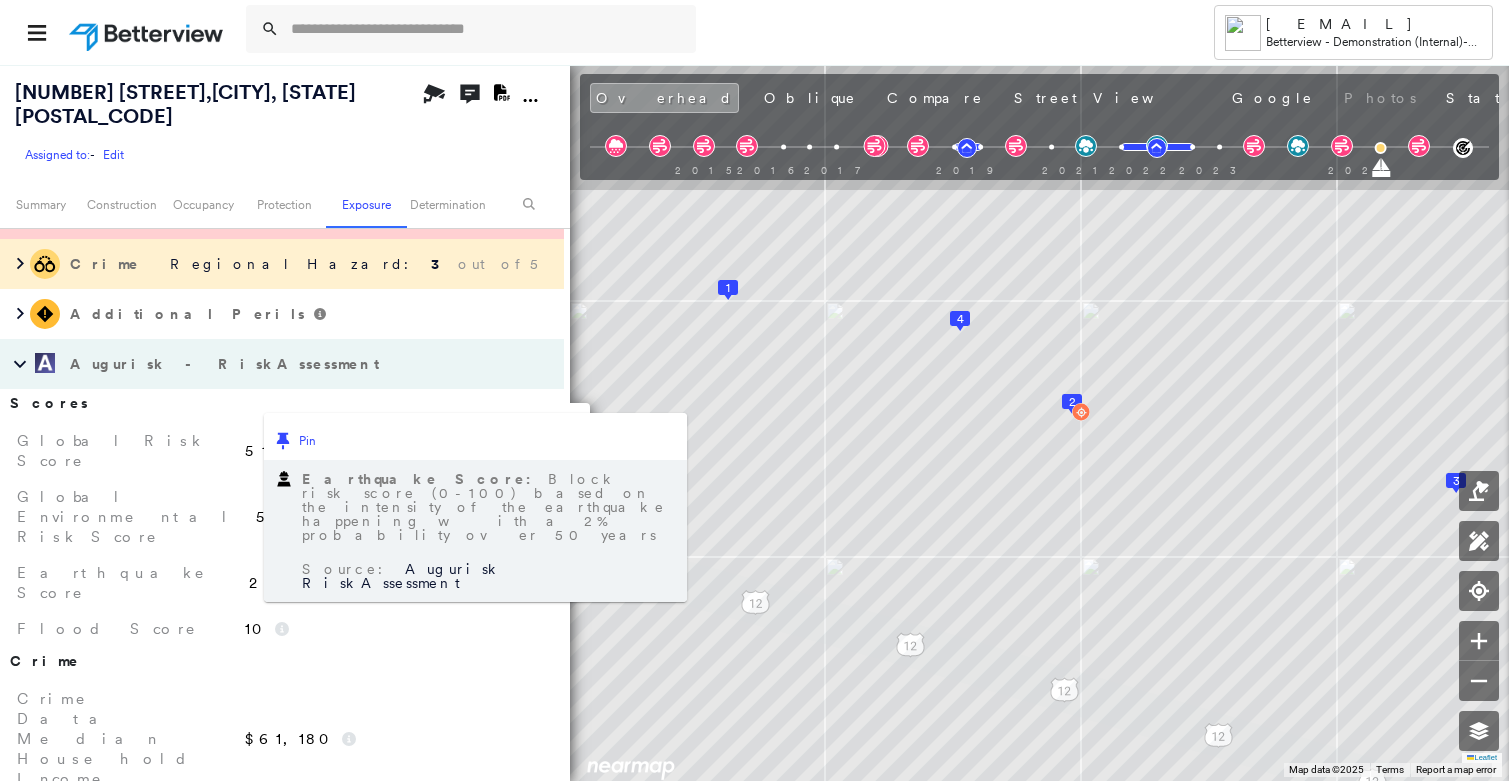 click on "Augurisk - RiskAssessment" at bounding box center (226, 364) 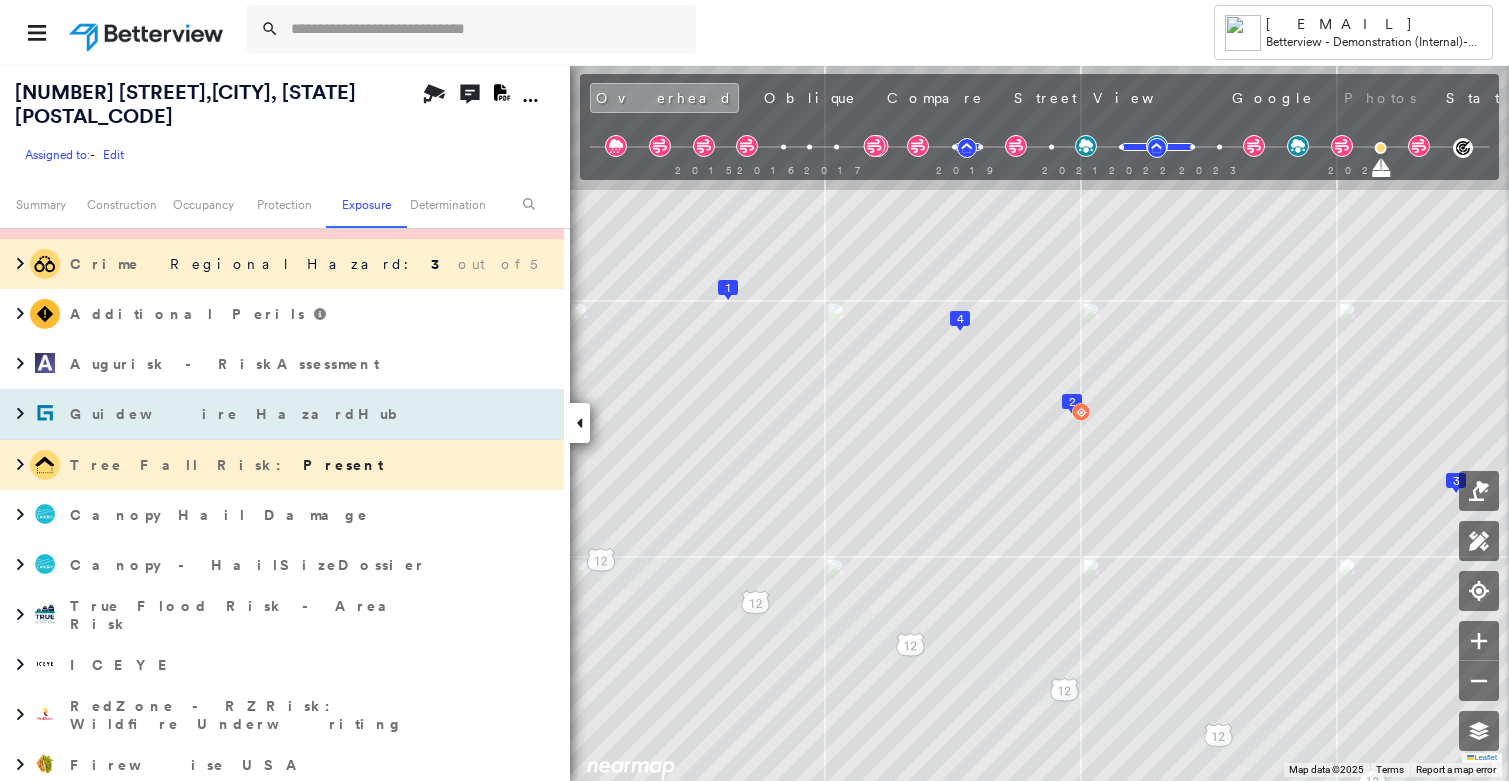 click on "Guidewire HazardHub" at bounding box center [262, 414] 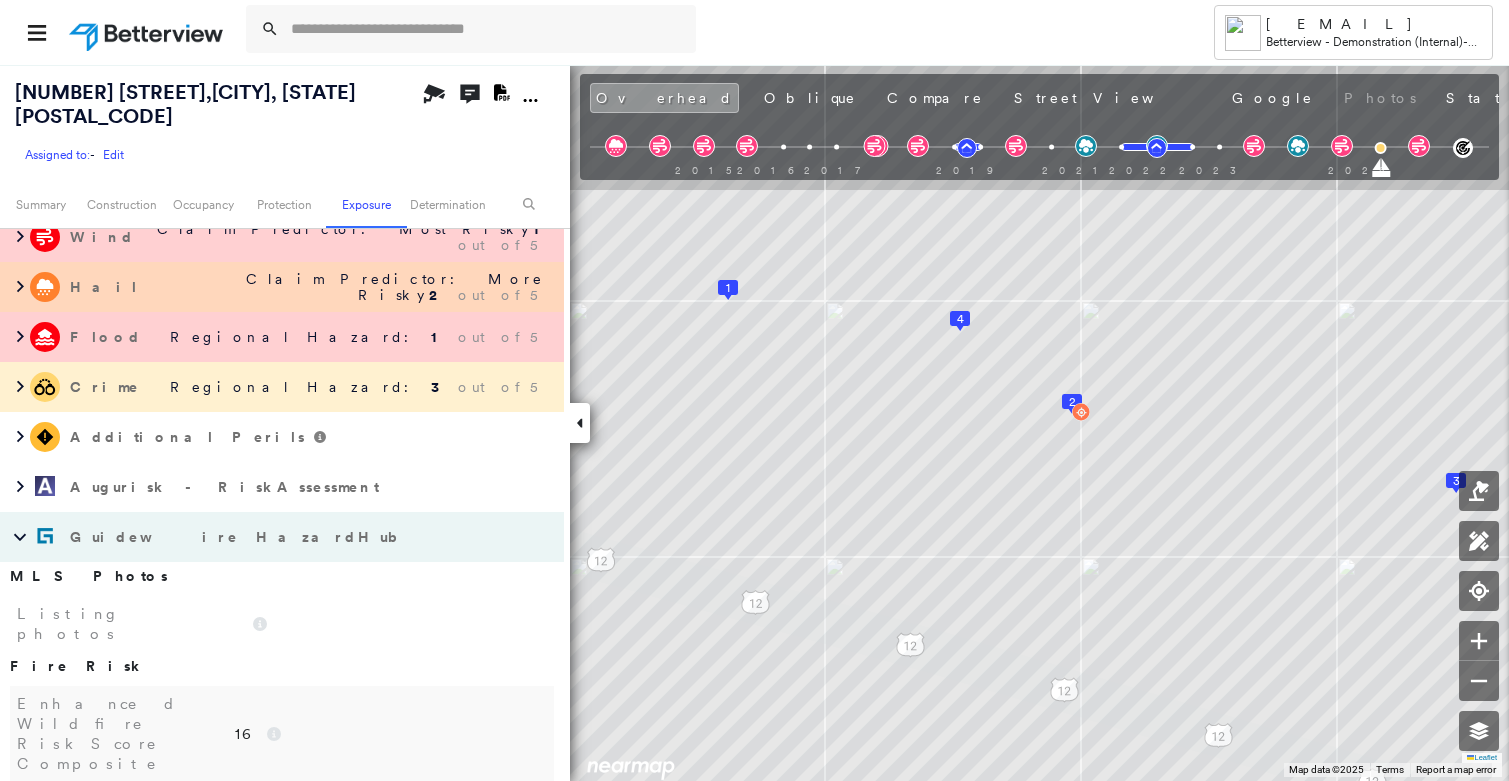 scroll, scrollTop: 2594, scrollLeft: 0, axis: vertical 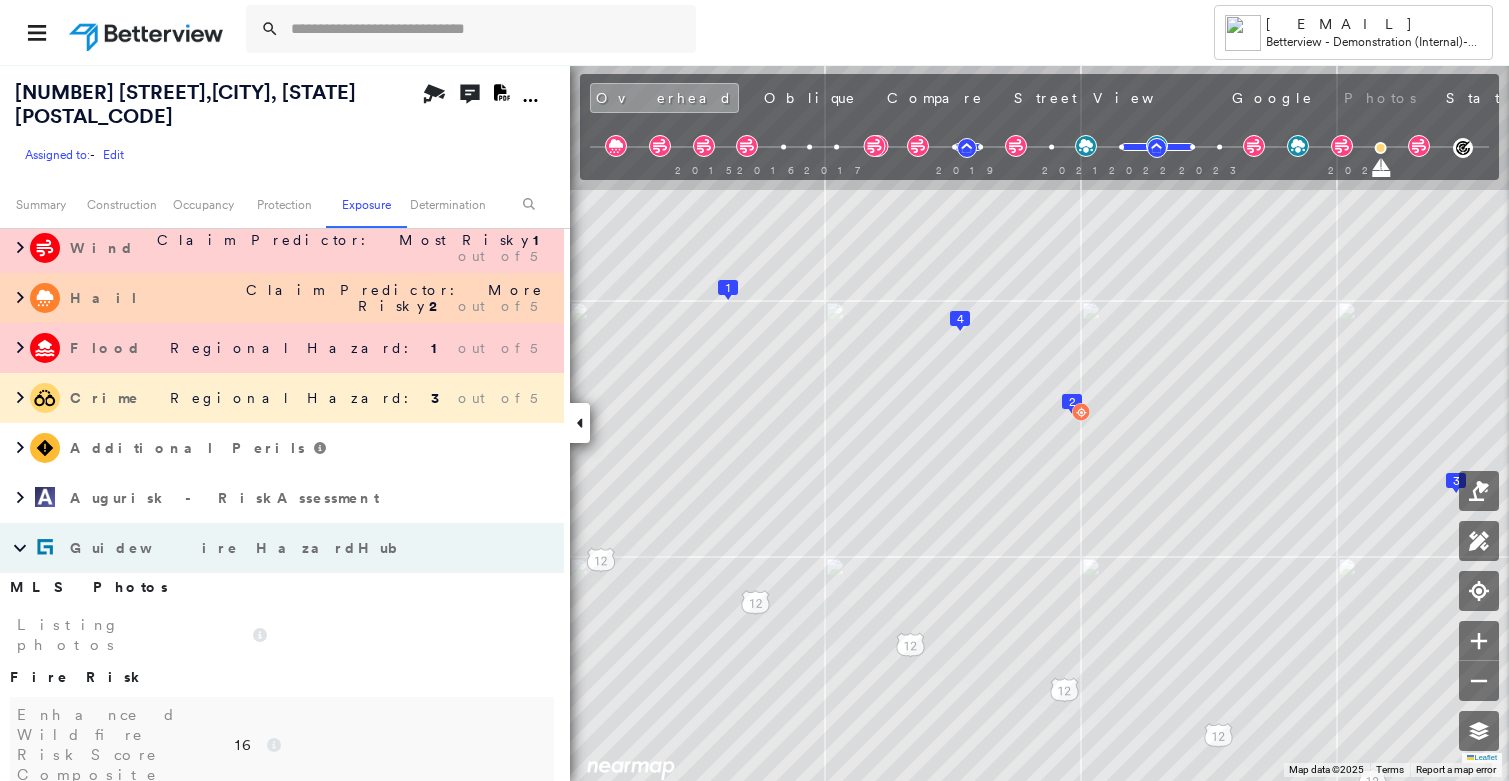 click on "Guidewire HazardHub" at bounding box center (243, 548) 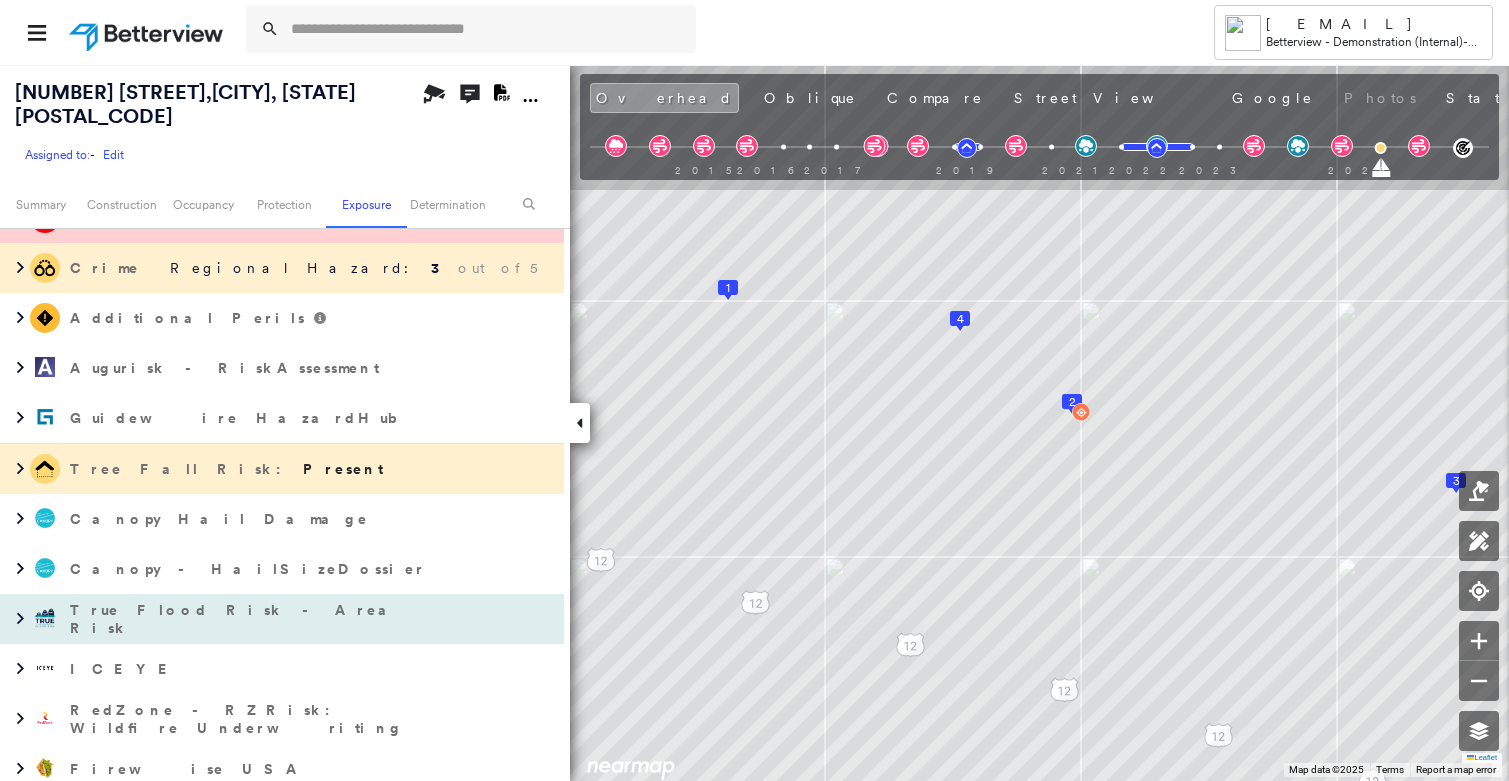 scroll, scrollTop: 2727, scrollLeft: 0, axis: vertical 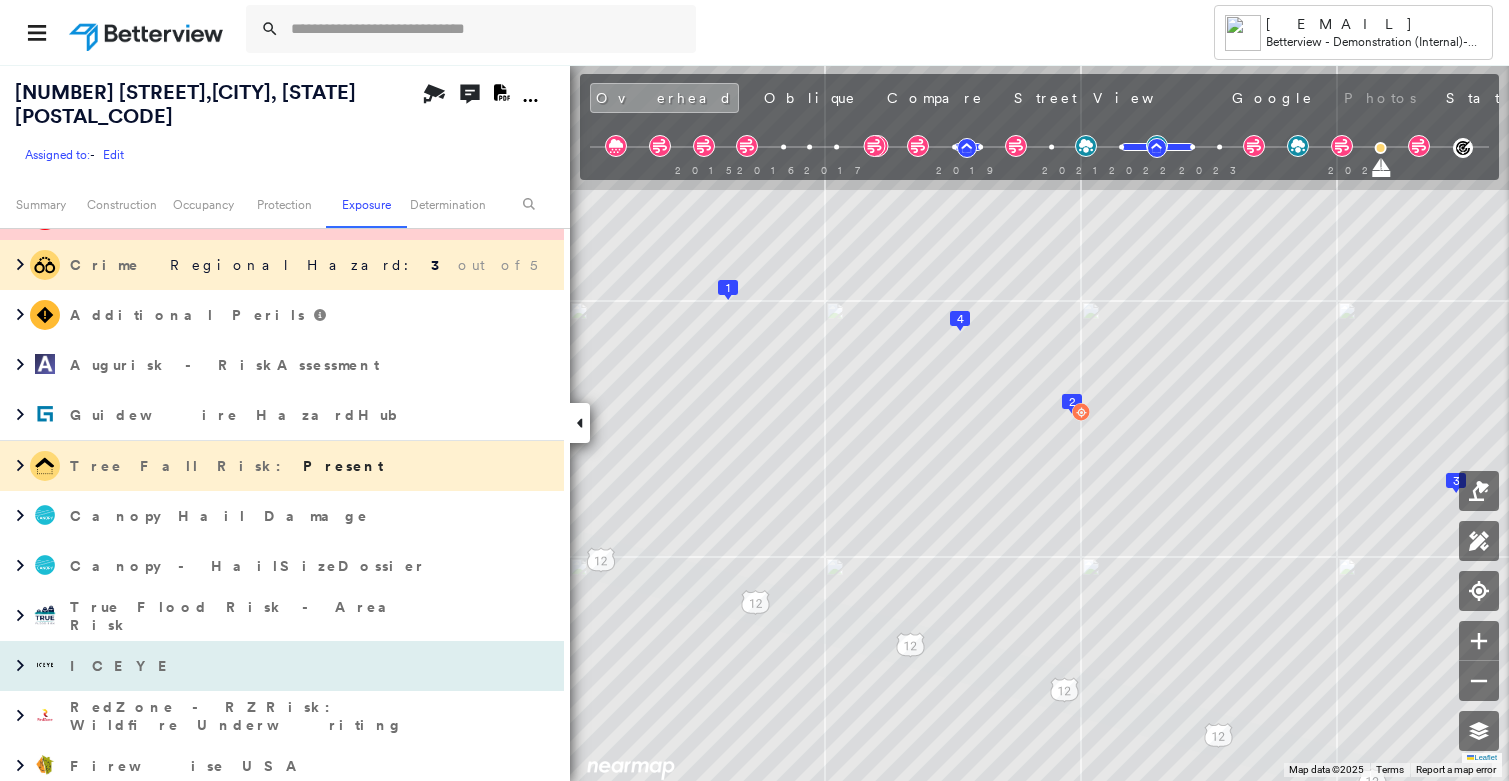click on "ICEYE" at bounding box center [262, 666] 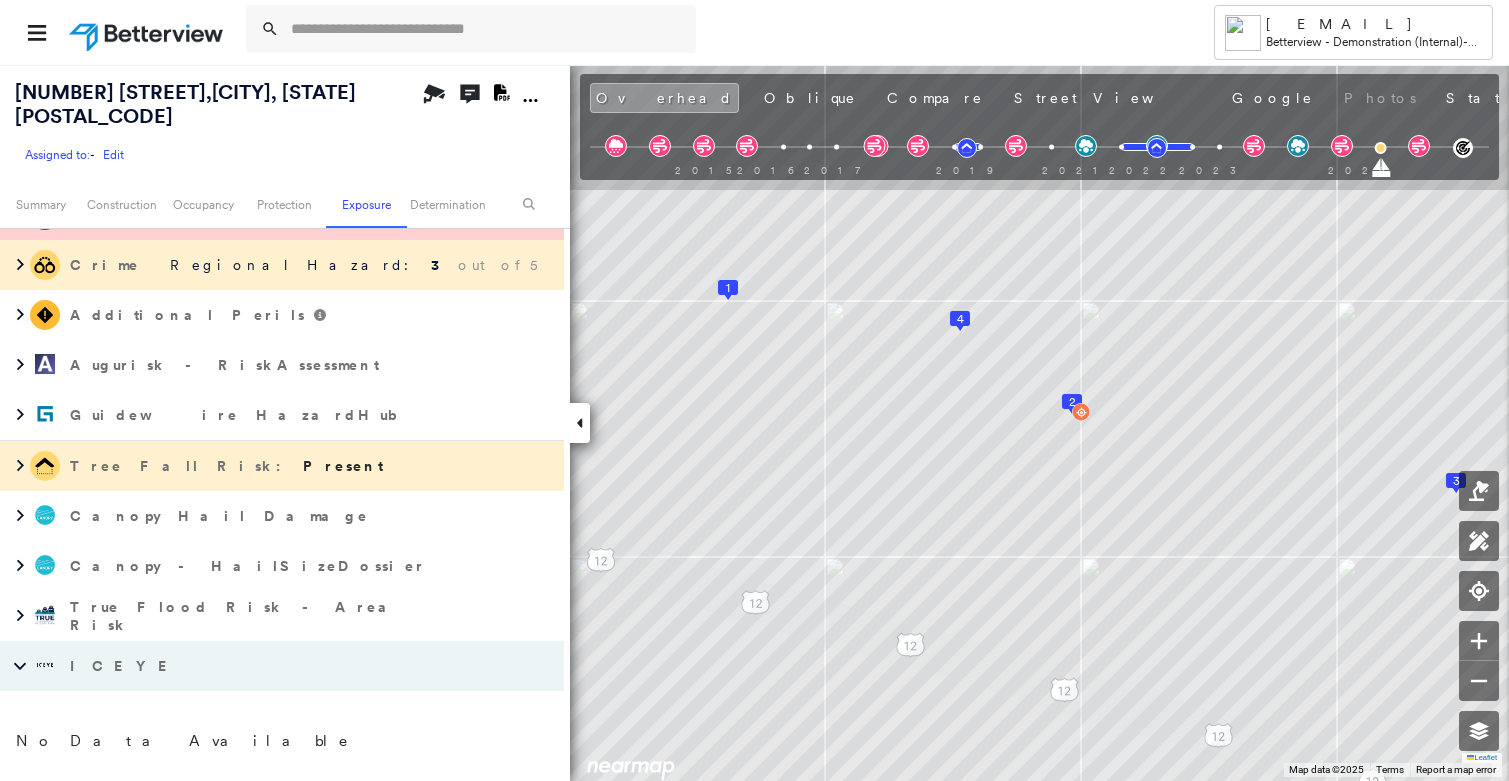 click on "ICEYE" at bounding box center (262, 666) 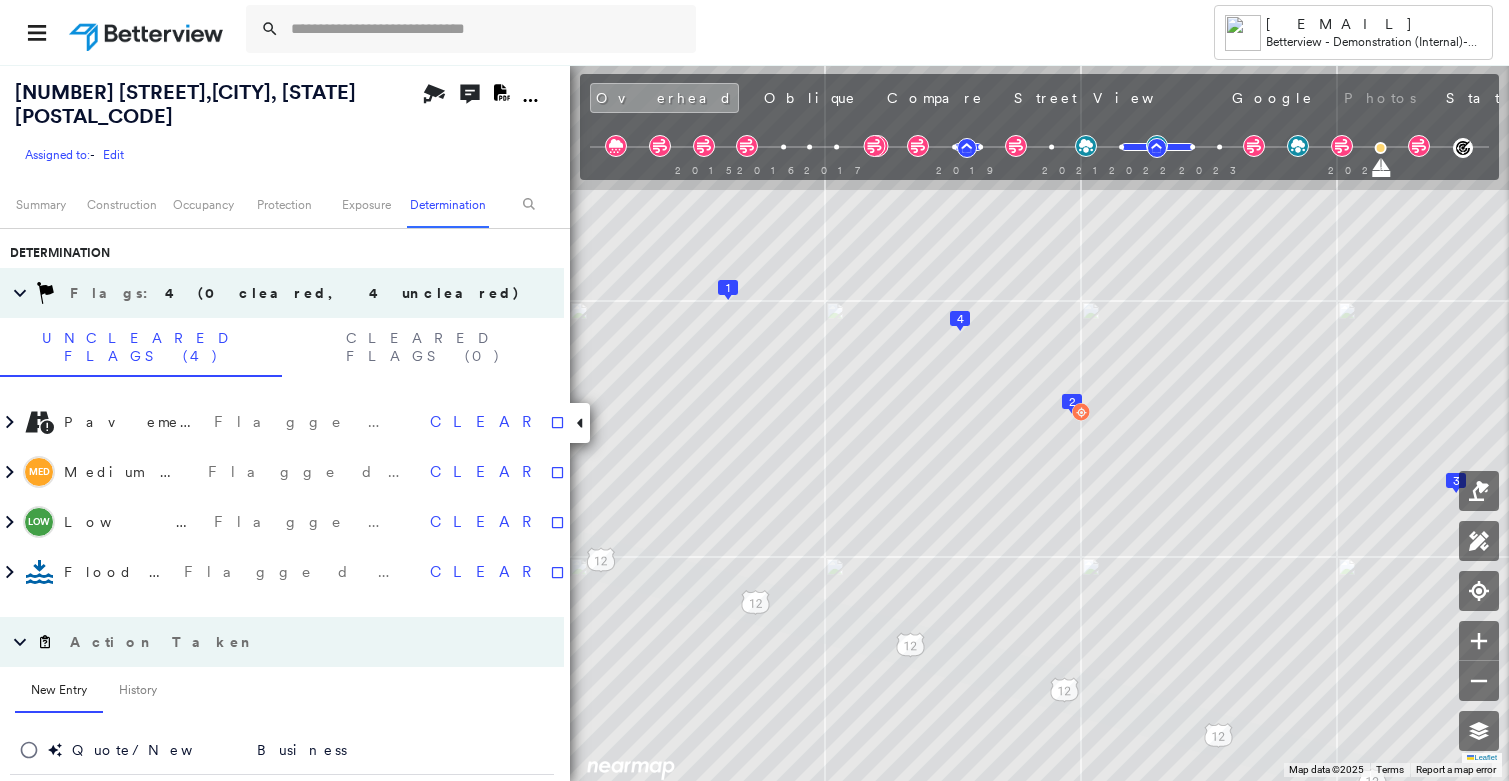 scroll, scrollTop: 3300, scrollLeft: 0, axis: vertical 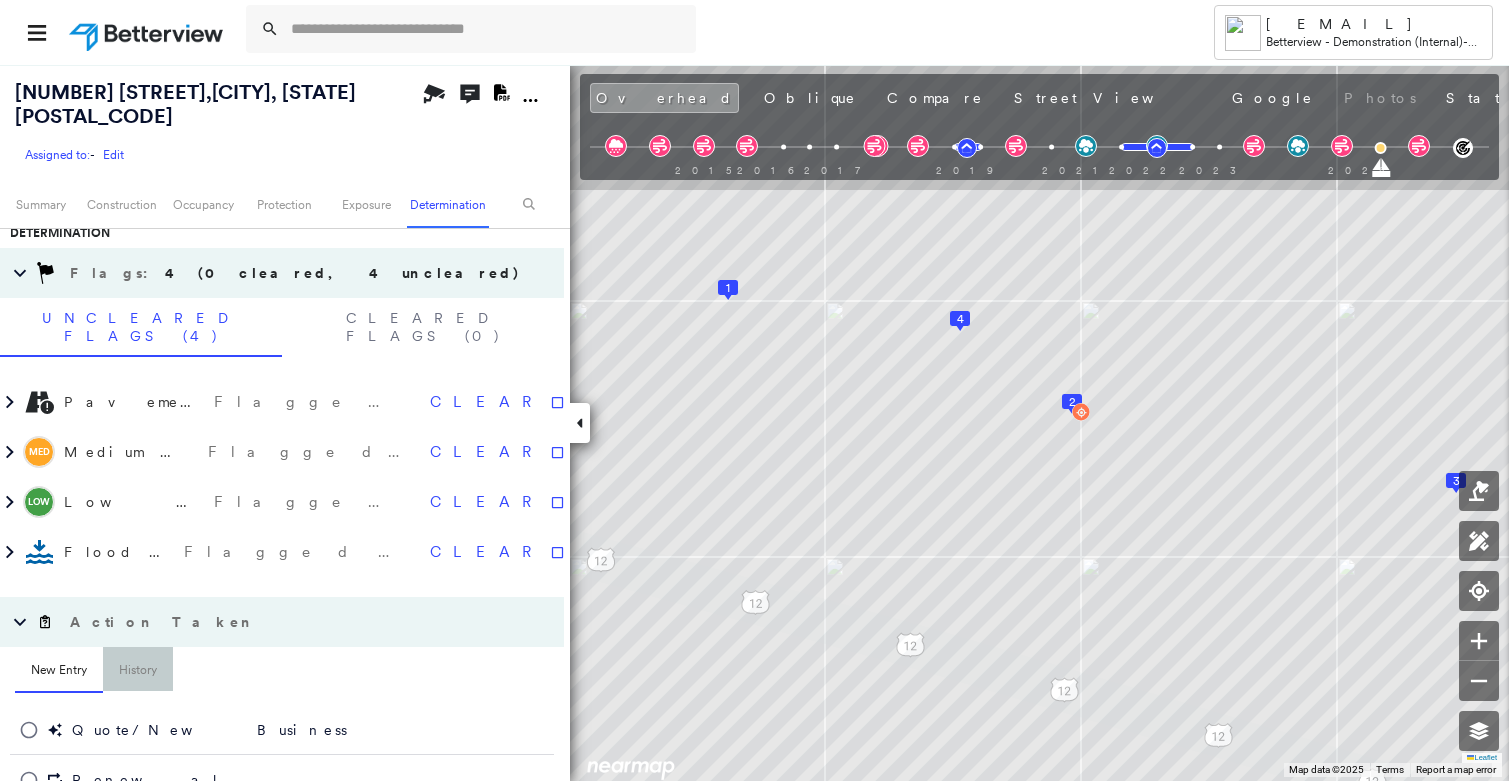 click on "History" at bounding box center [138, 671] 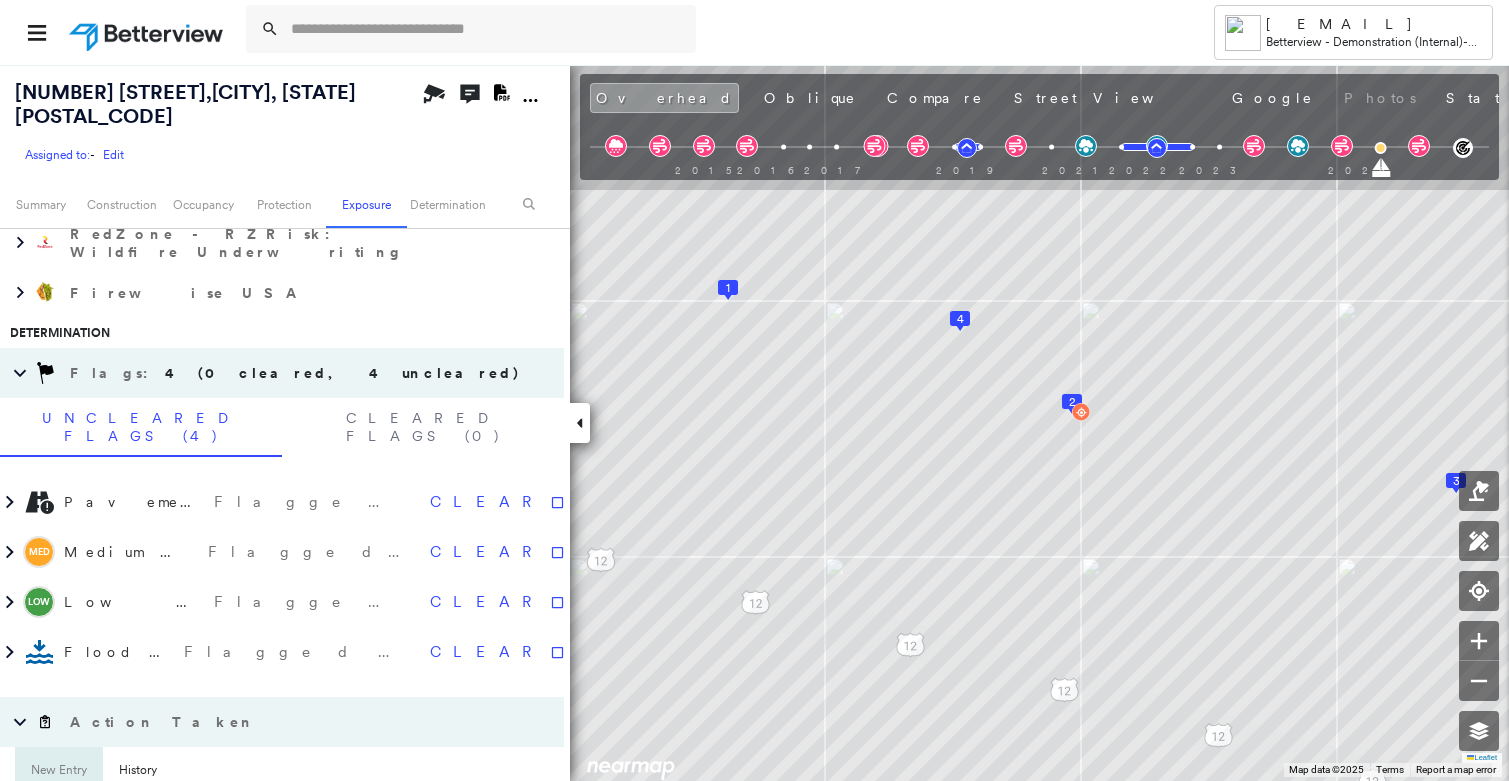 click on "New Entry" at bounding box center (59, 771) 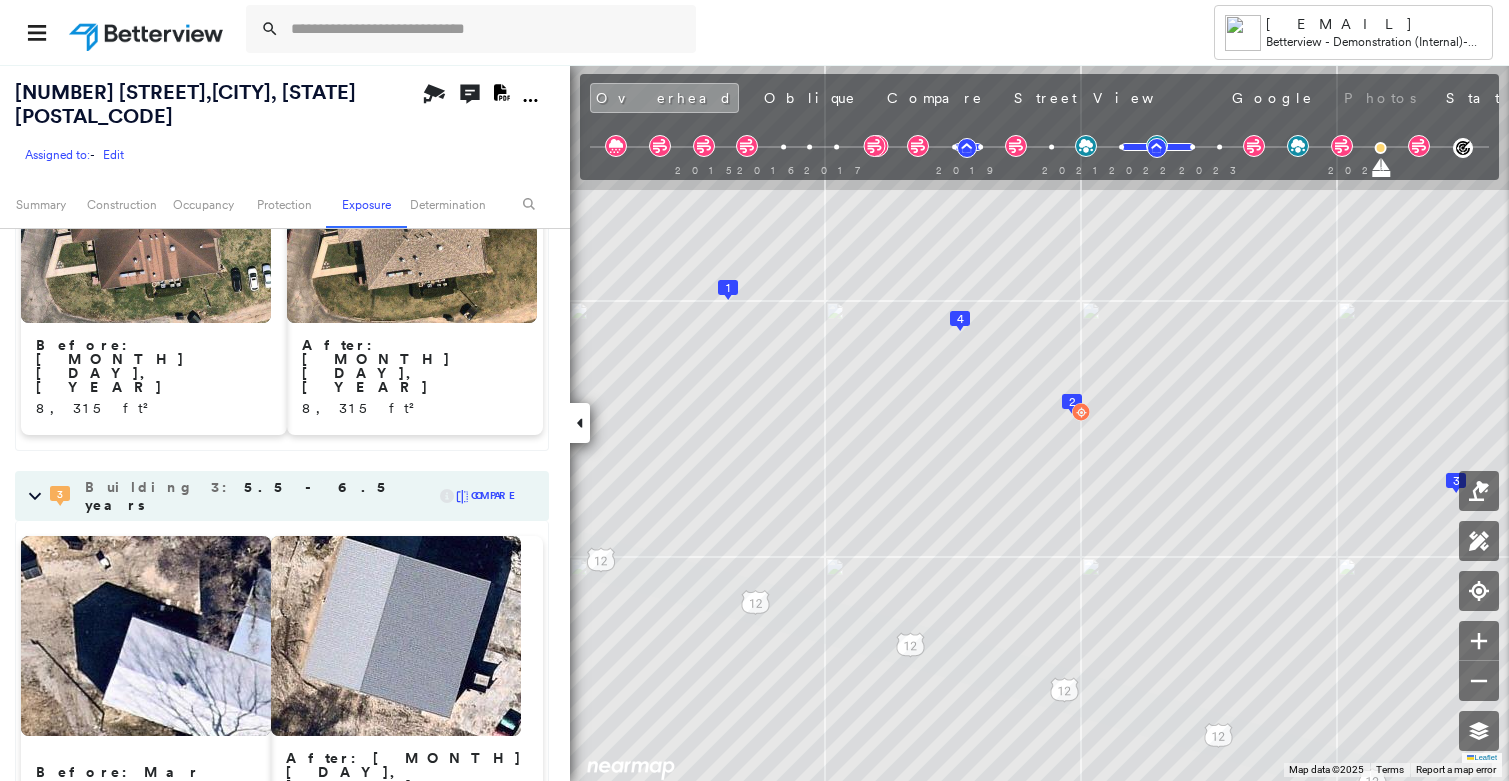 scroll, scrollTop: 0, scrollLeft: 0, axis: both 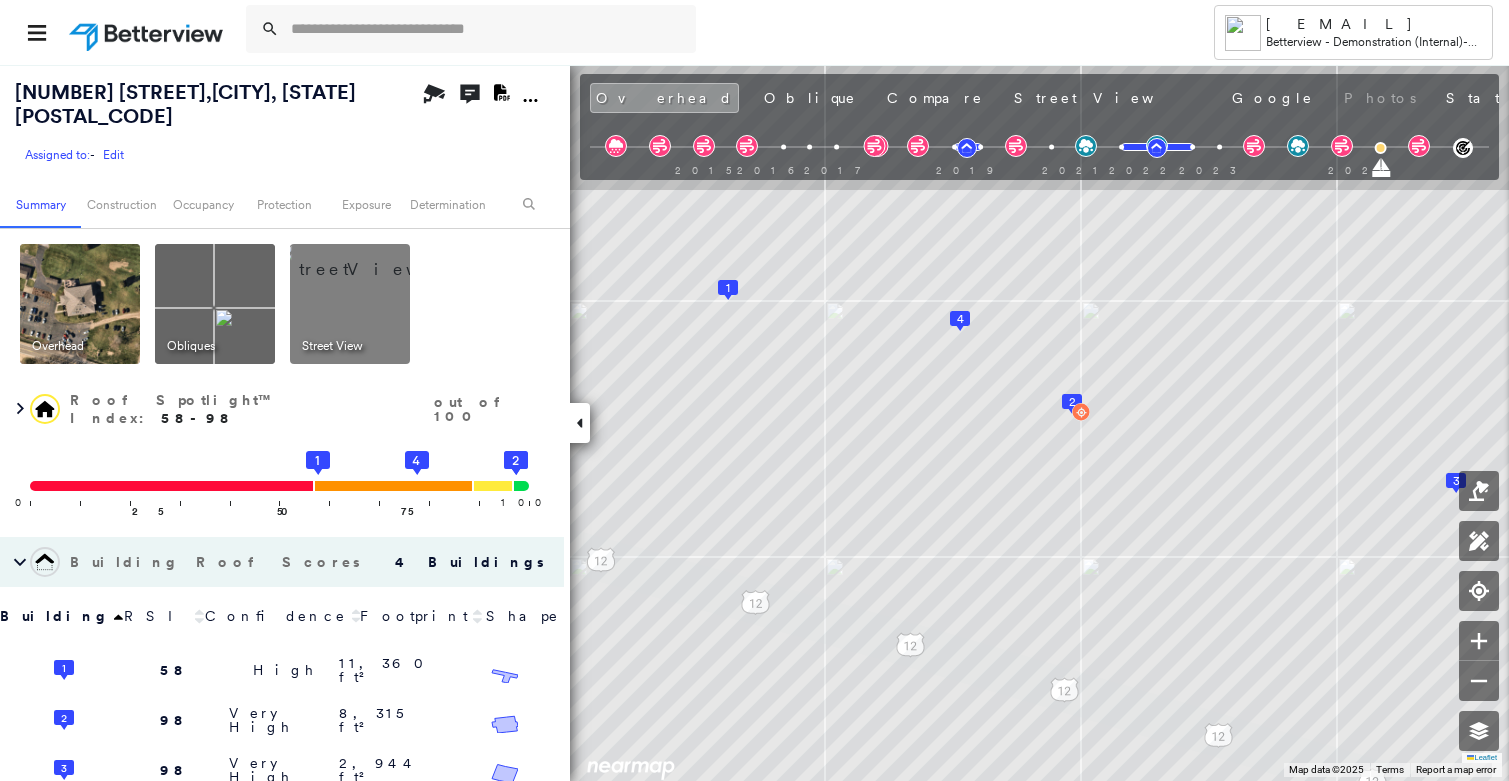 click 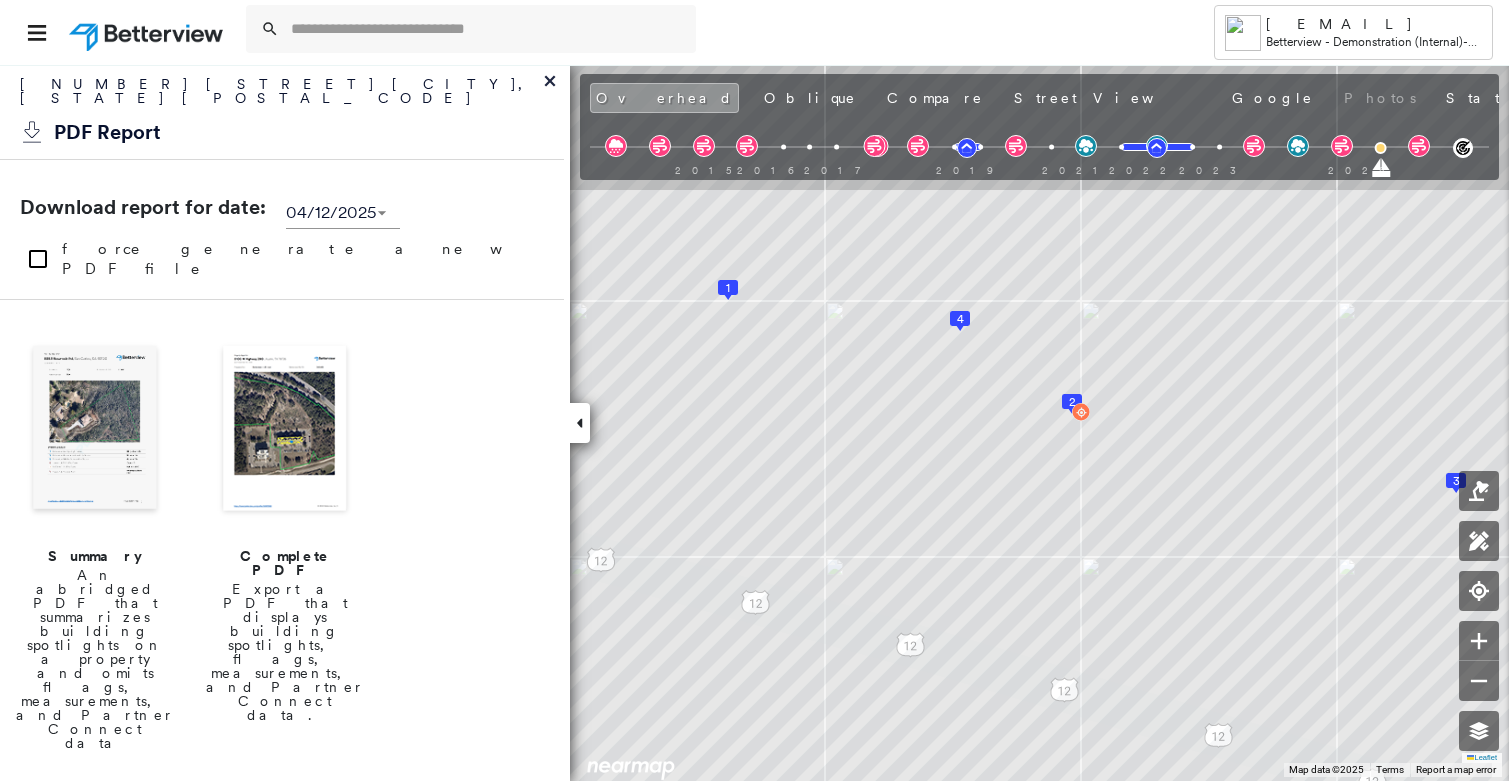 scroll, scrollTop: 0, scrollLeft: 0, axis: both 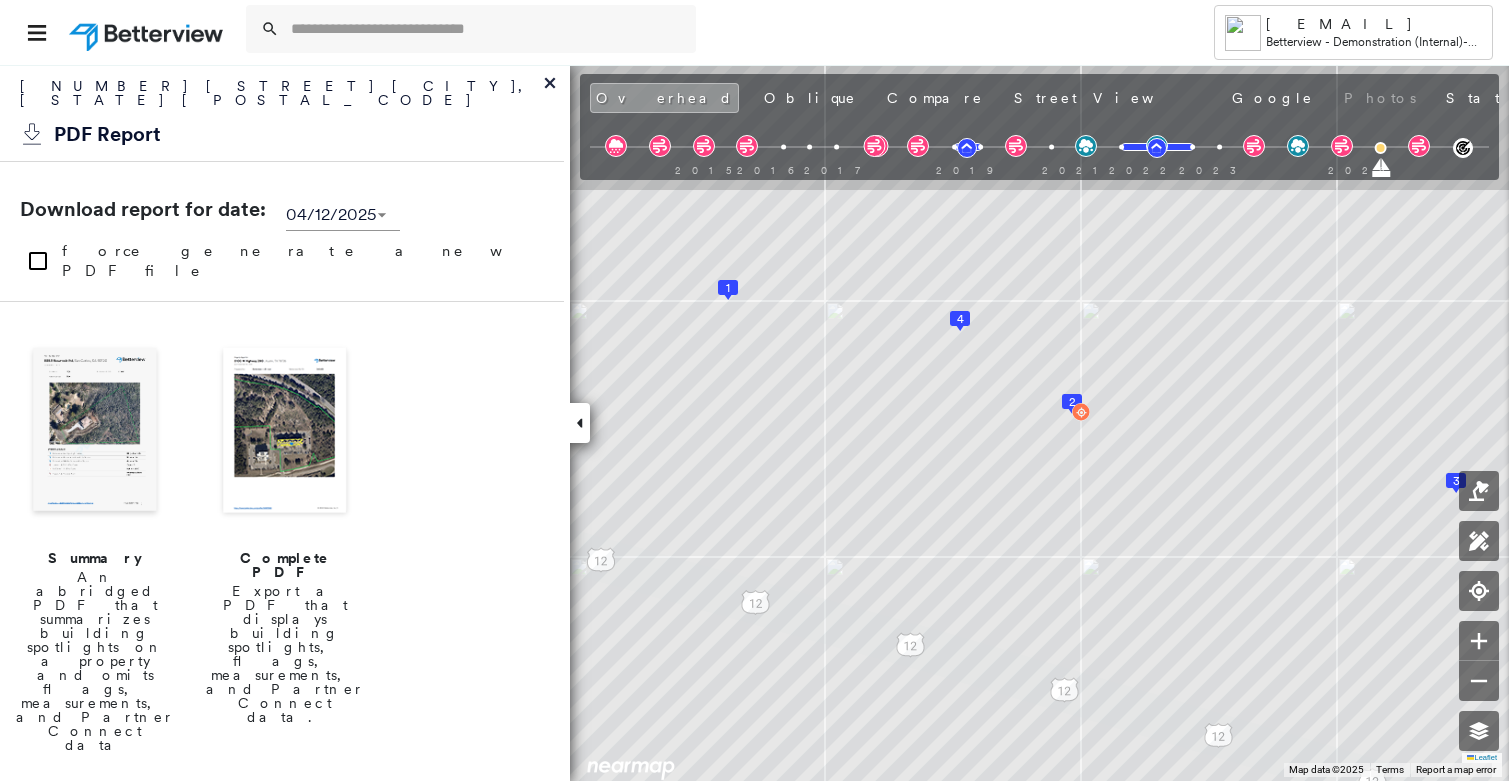 click 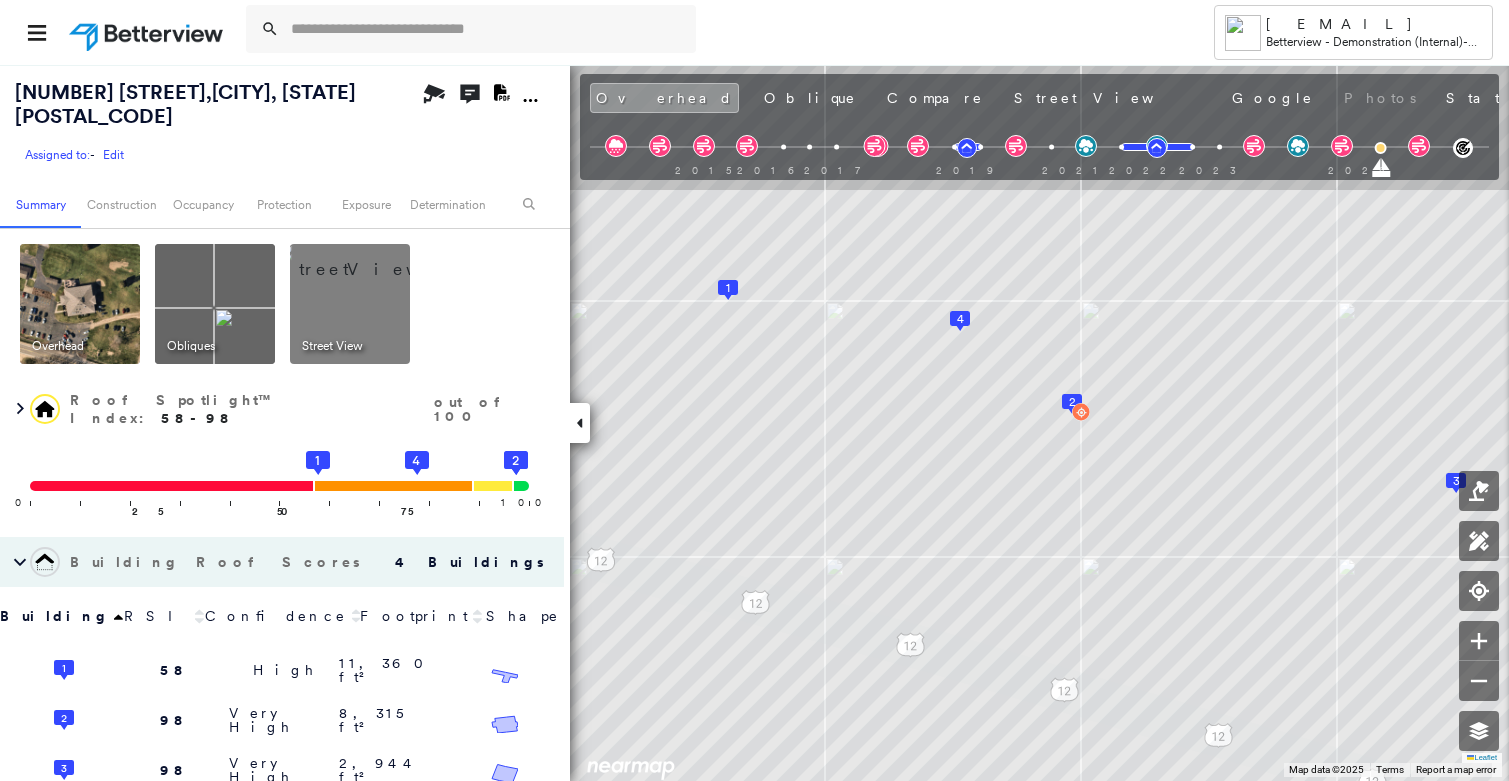 click at bounding box center [45, 562] 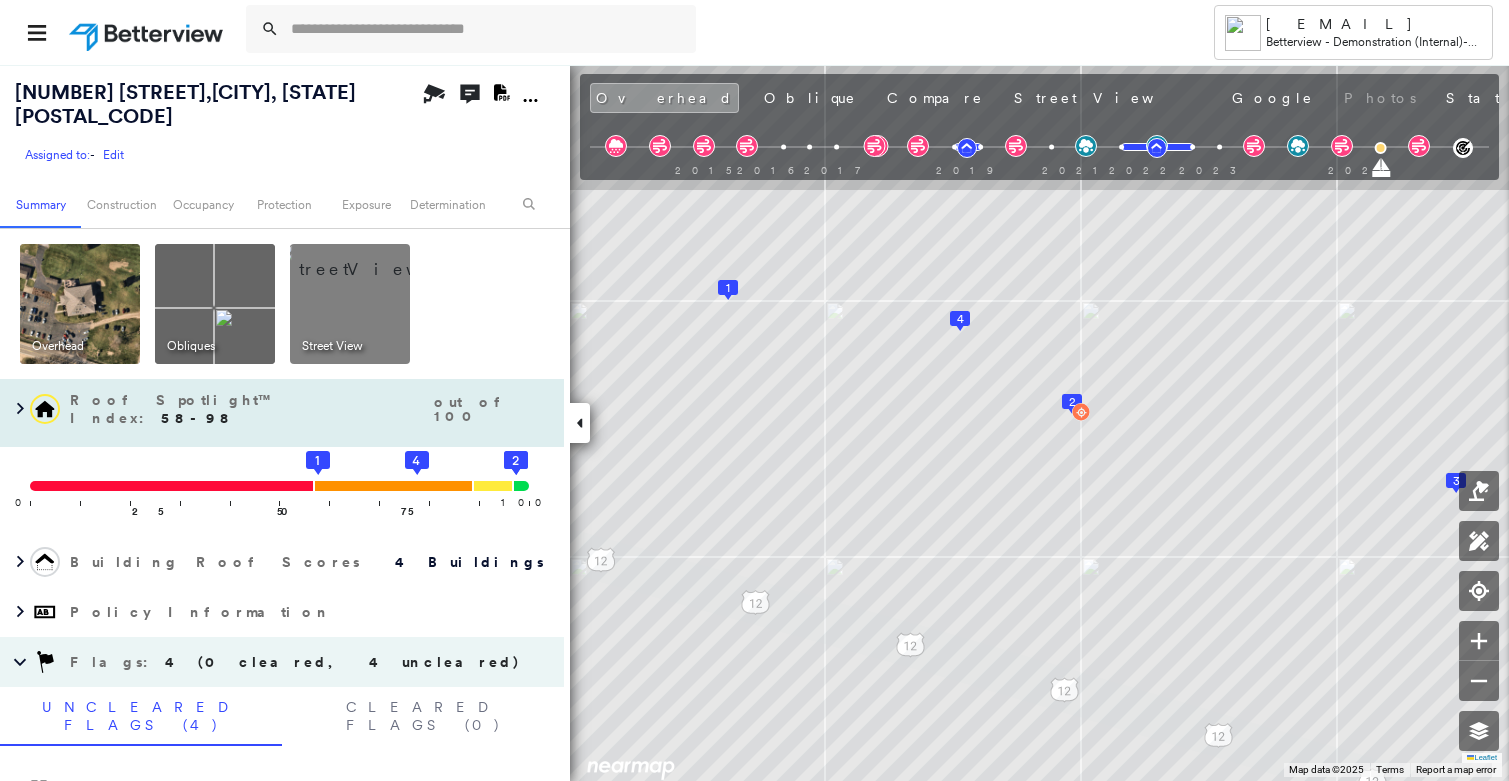 click 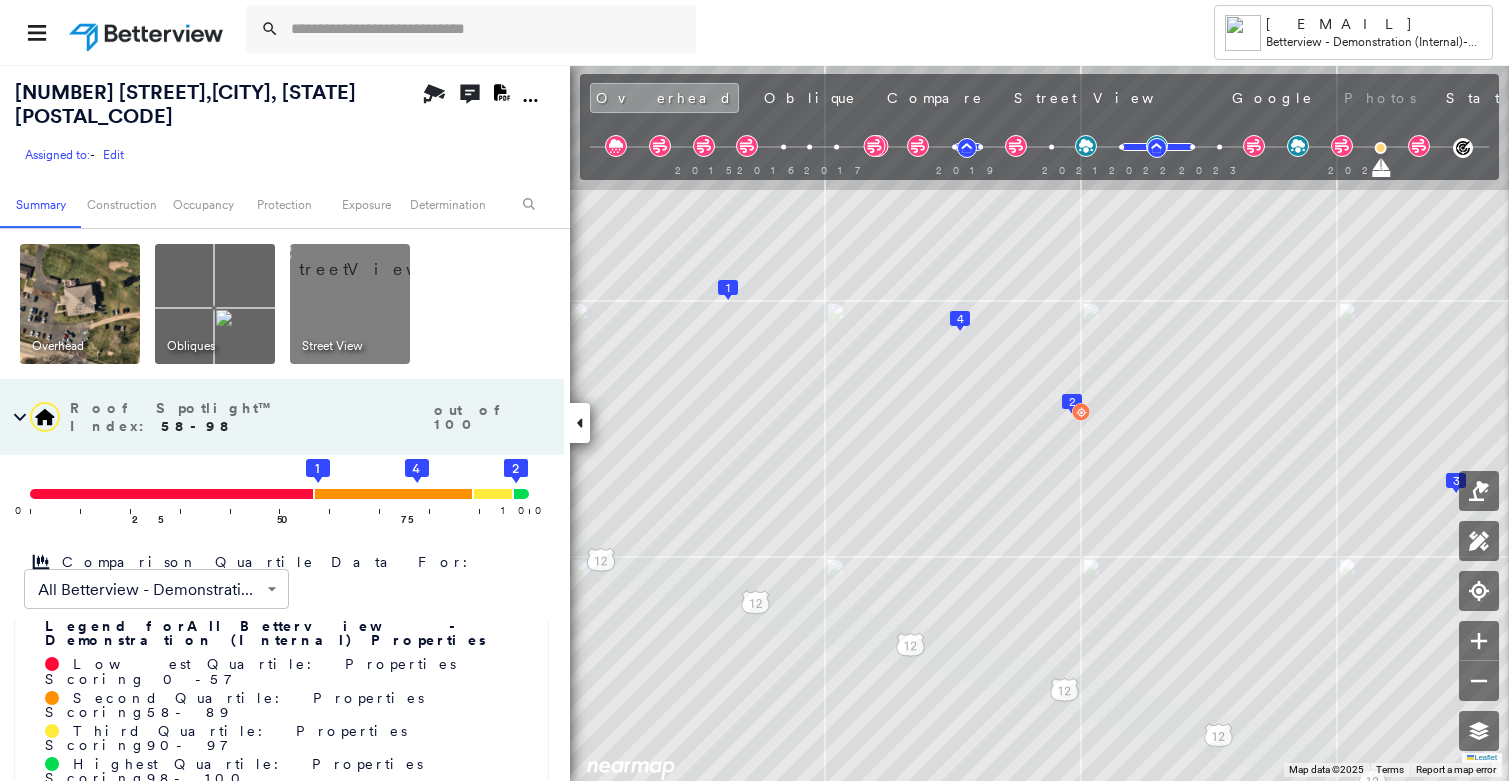 click on "Roof Spotlight™ Index :  58-98 out of 100" at bounding box center (292, 417) 